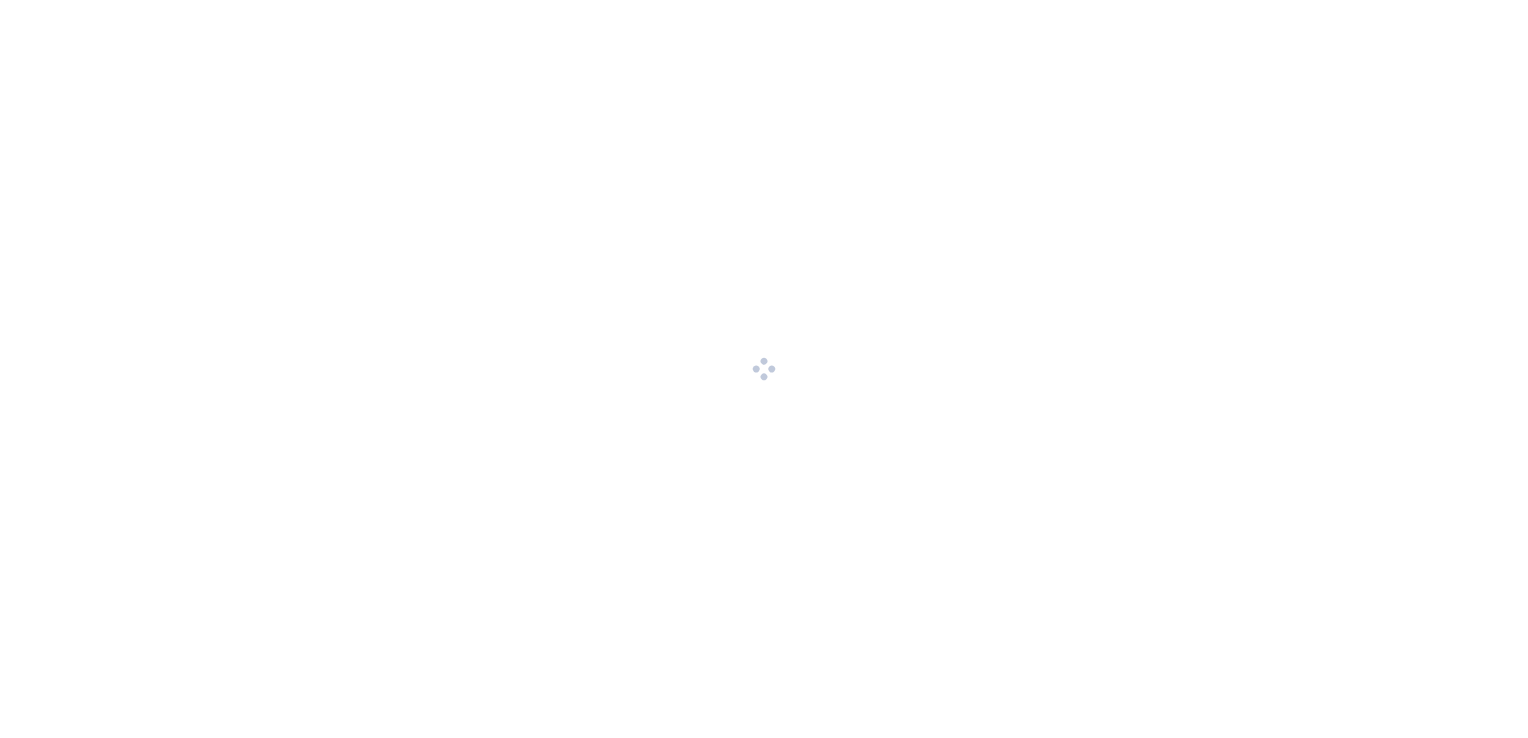 scroll, scrollTop: 0, scrollLeft: 0, axis: both 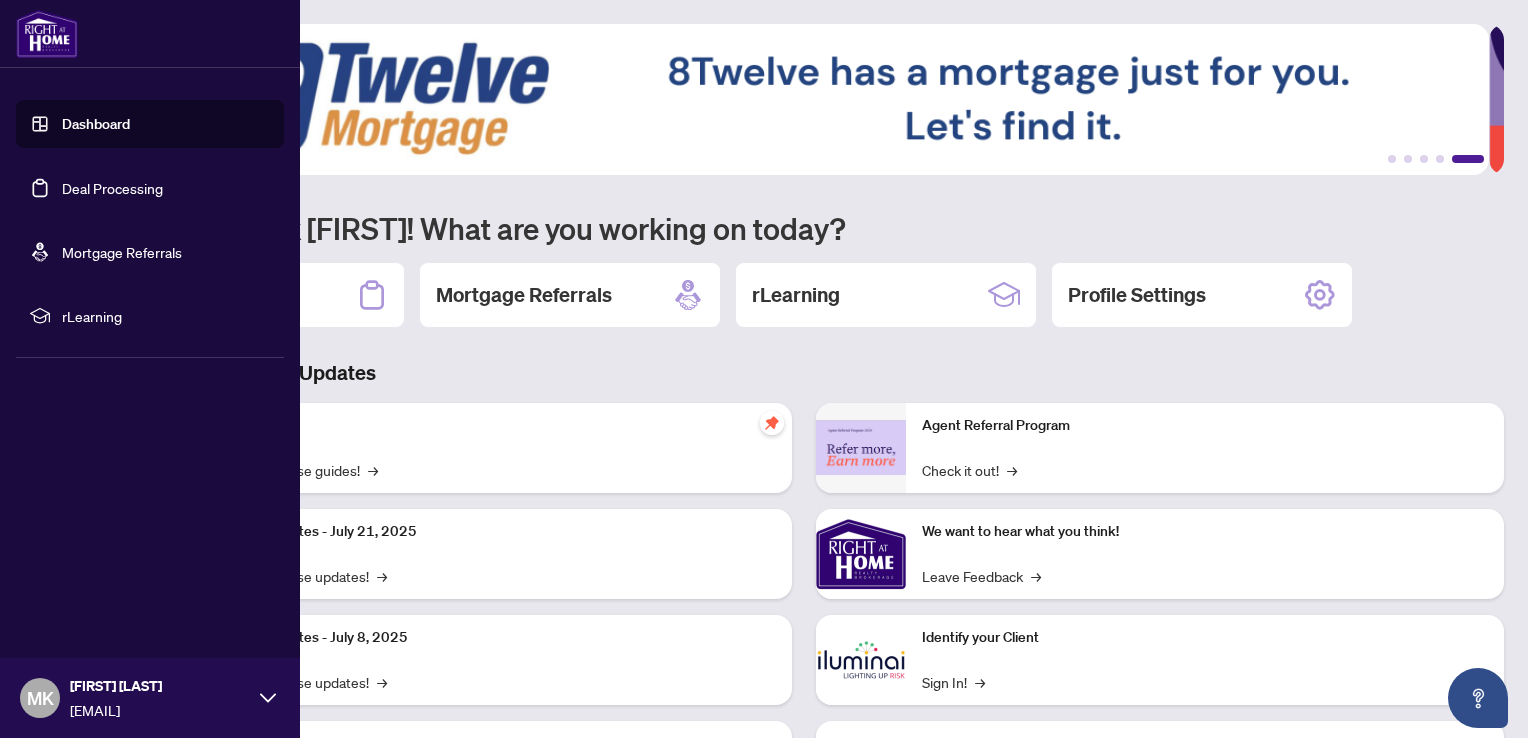 click on "Deal Processing" at bounding box center [112, 188] 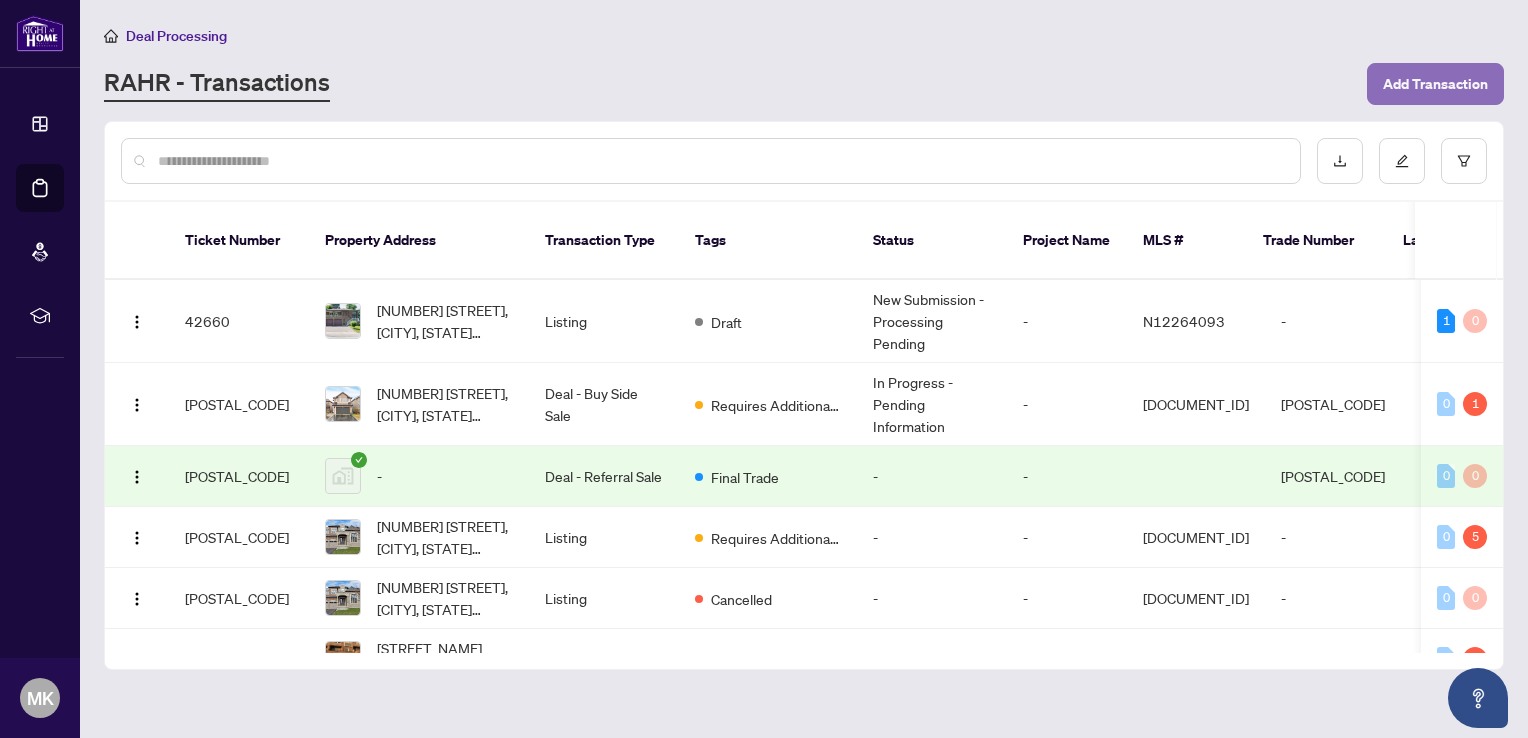 click on "Add Transaction" at bounding box center [1435, 84] 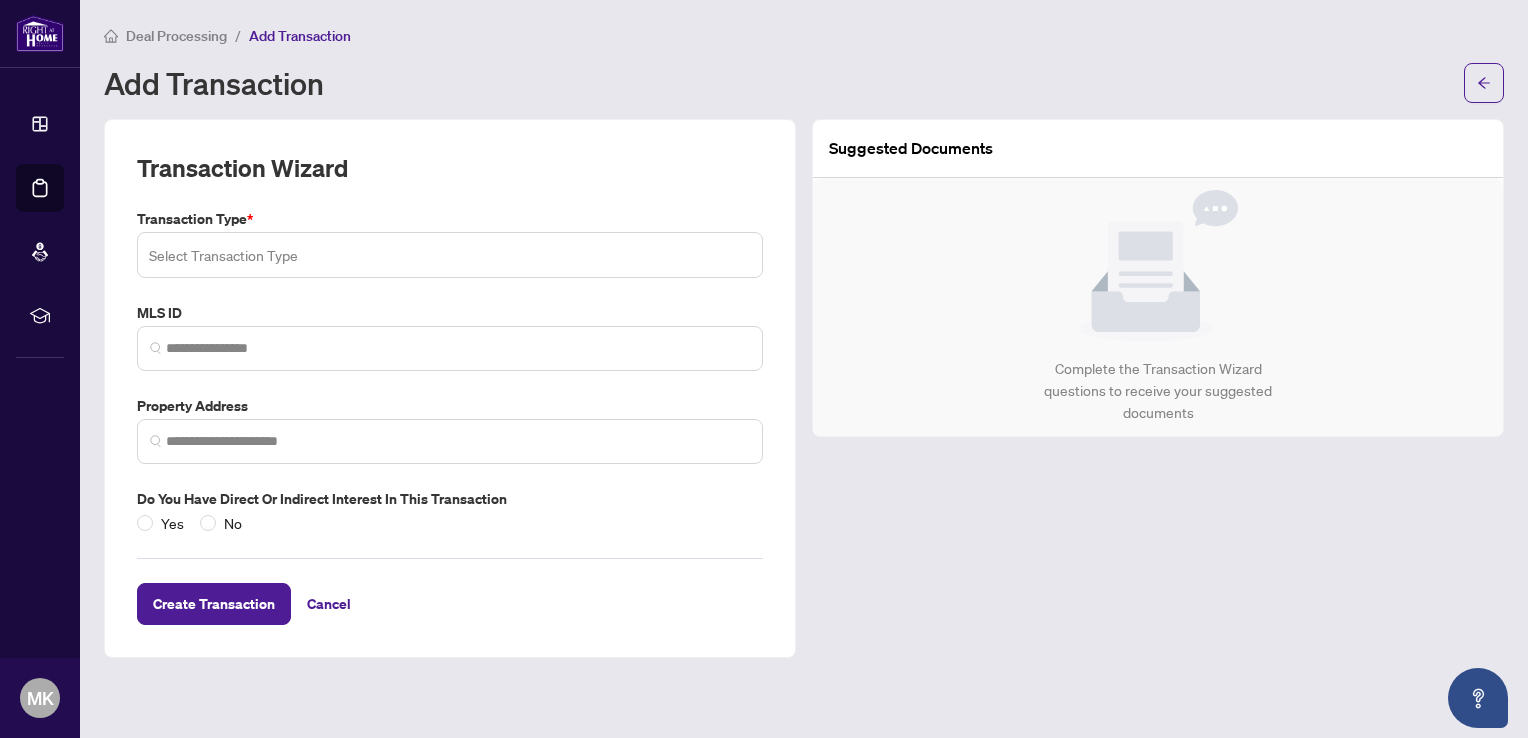 click at bounding box center [450, 255] 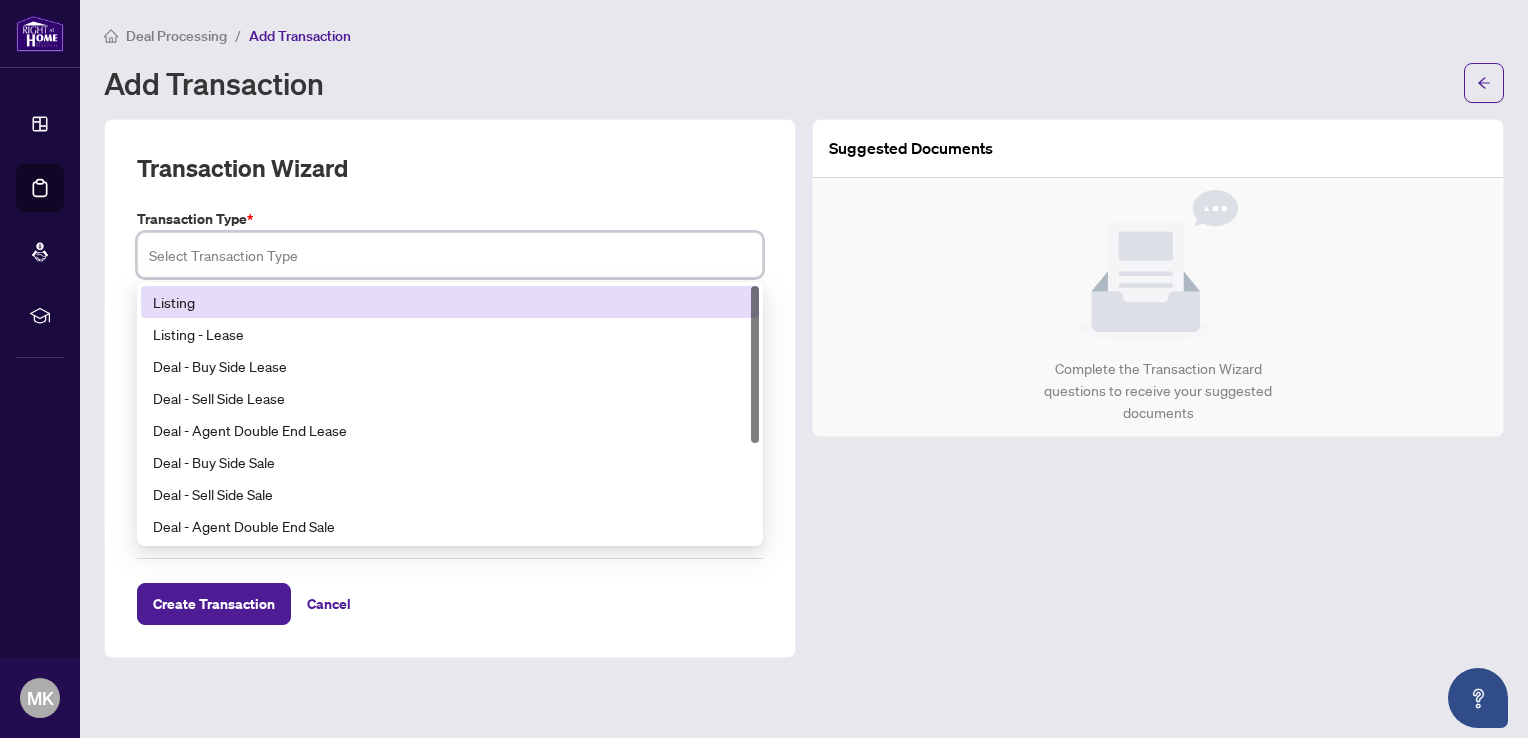 click on "Listing" at bounding box center [450, 302] 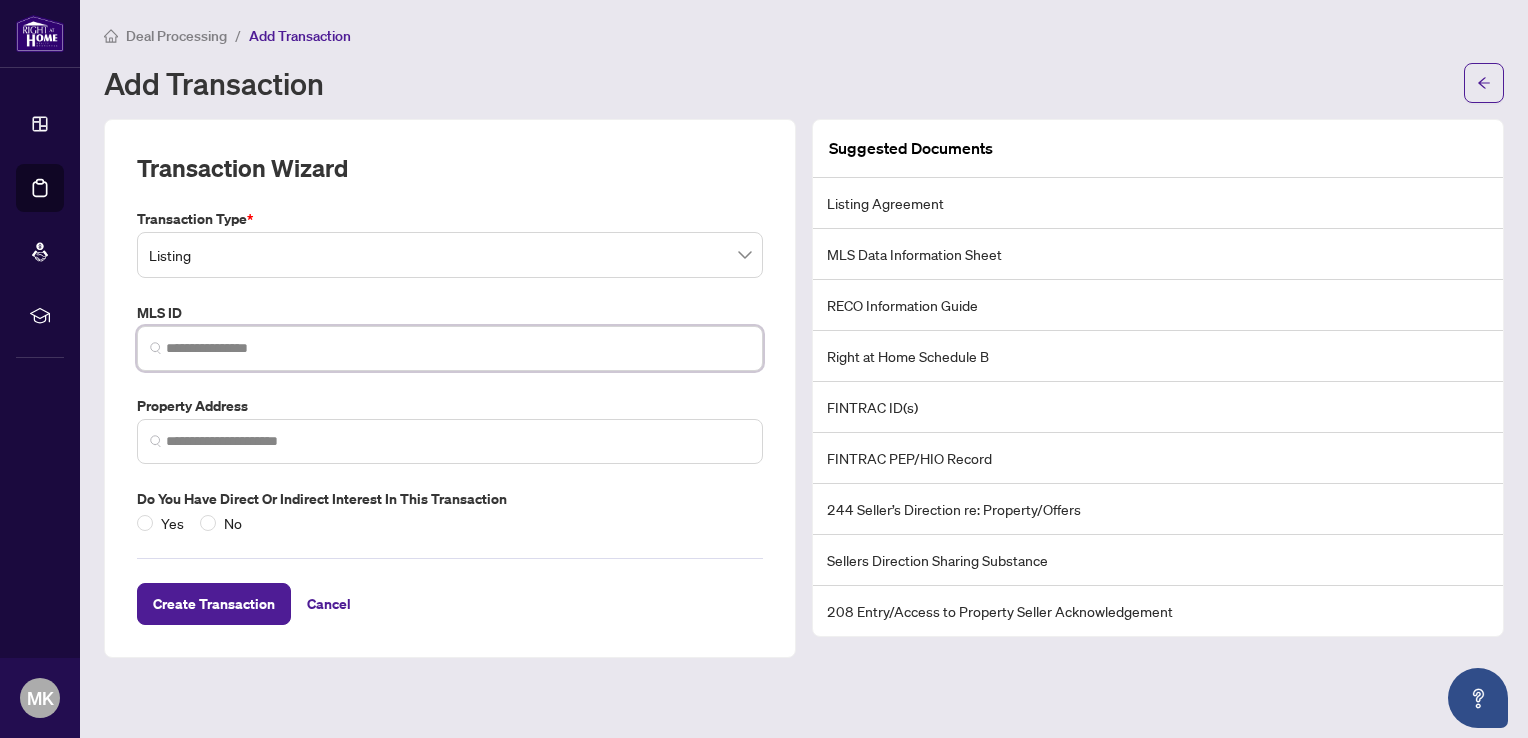 click at bounding box center (458, 348) 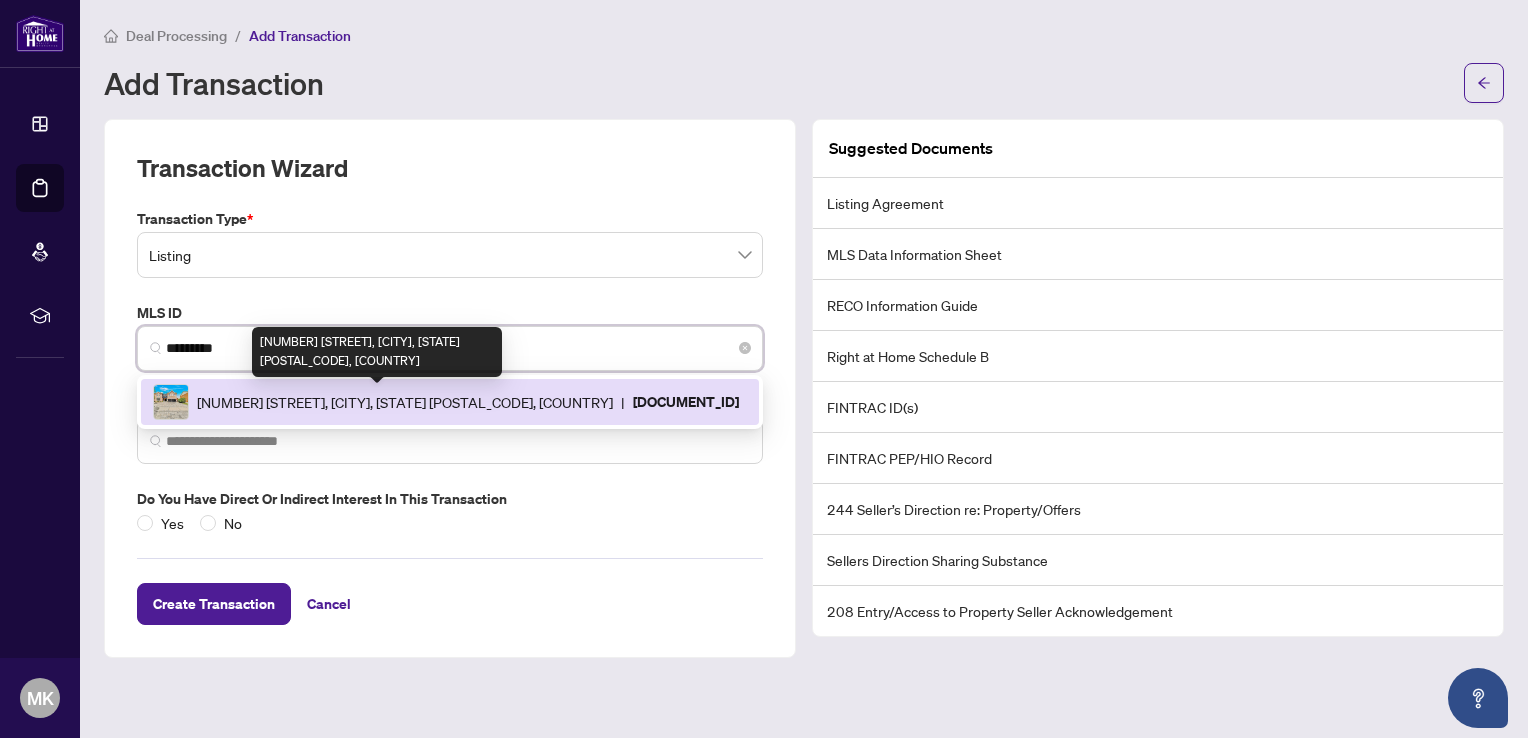 click on "[NUMBER] [STREET], [CITY], [STATE] [POSTAL_CODE], [COUNTRY]" at bounding box center (405, 402) 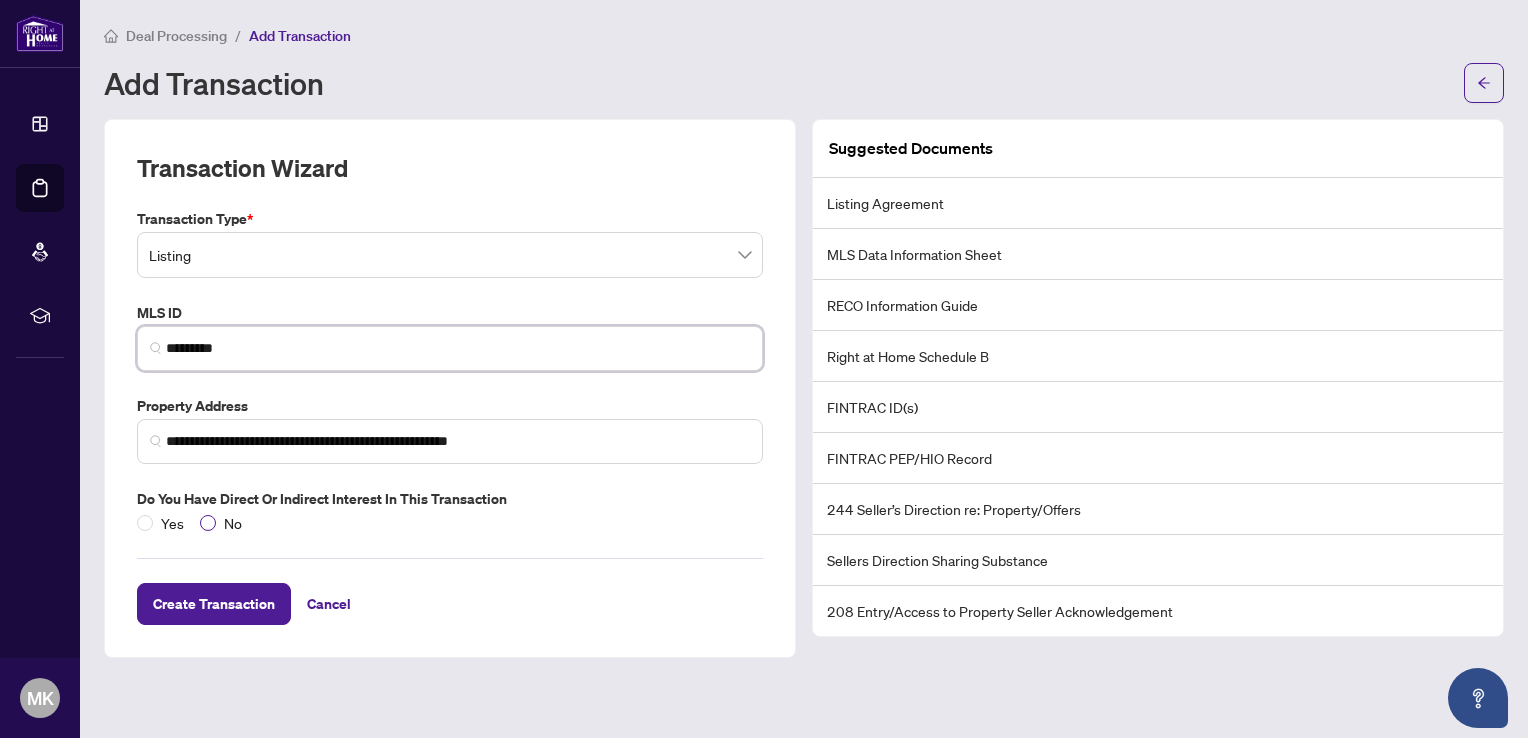 type on "*********" 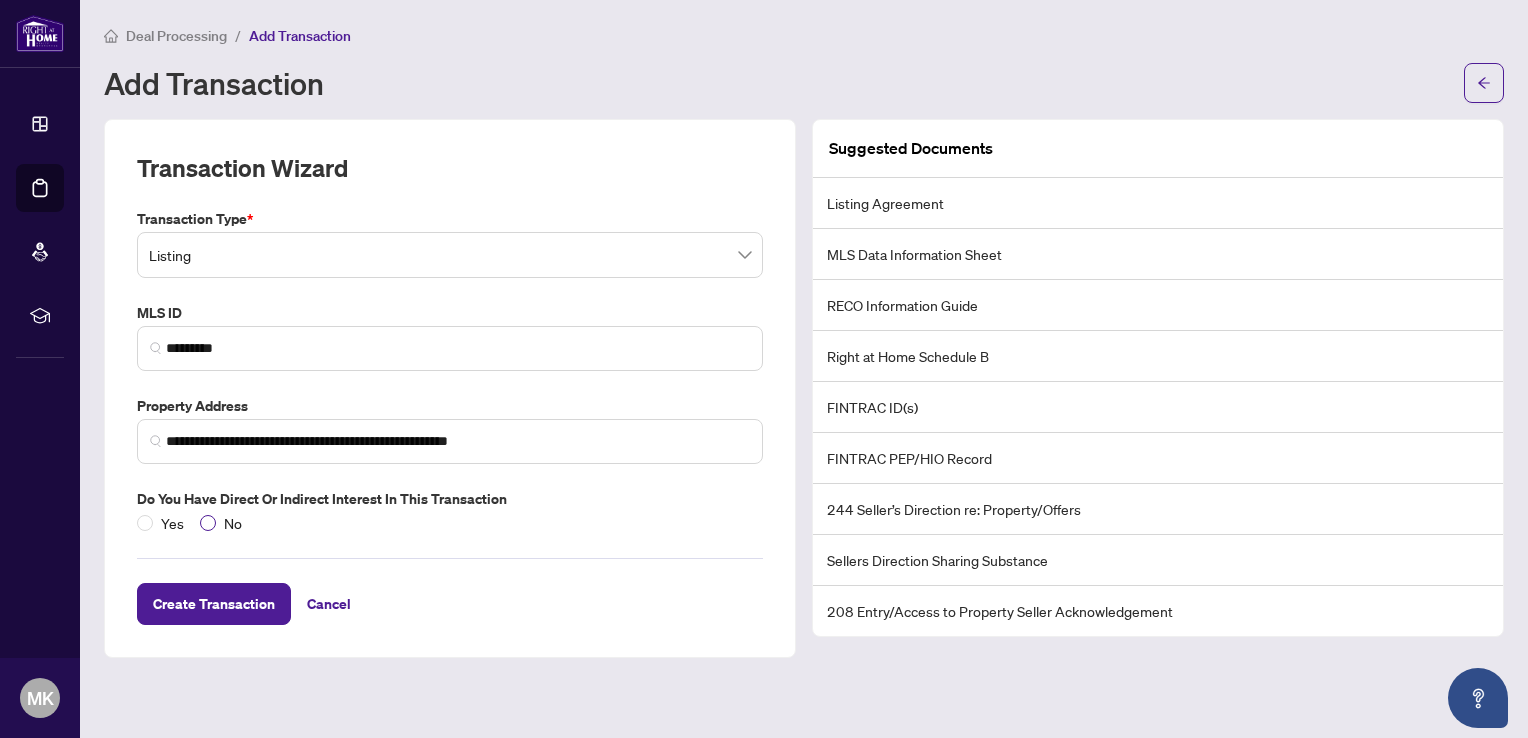 click on "No" at bounding box center (233, 523) 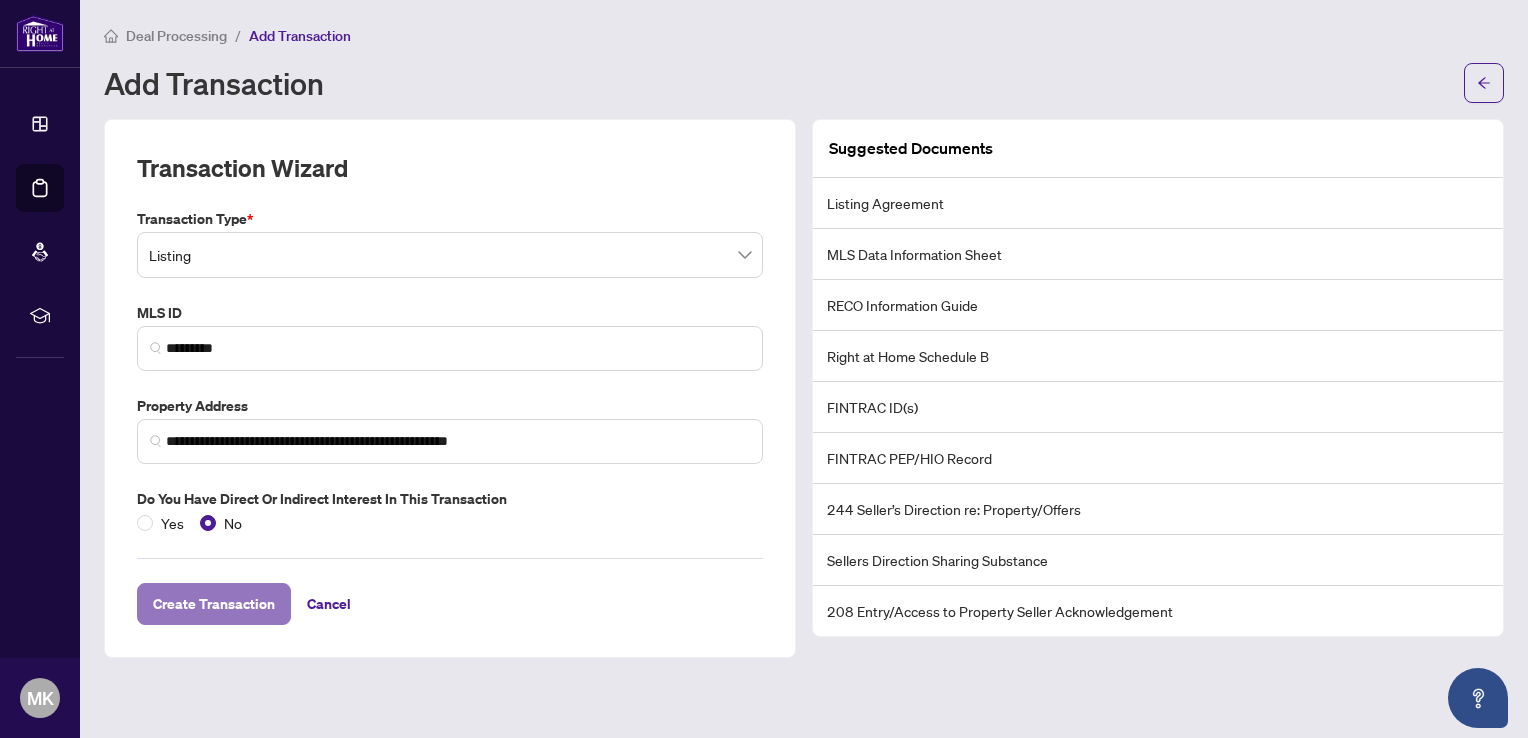 click on "Create Transaction" at bounding box center [214, 604] 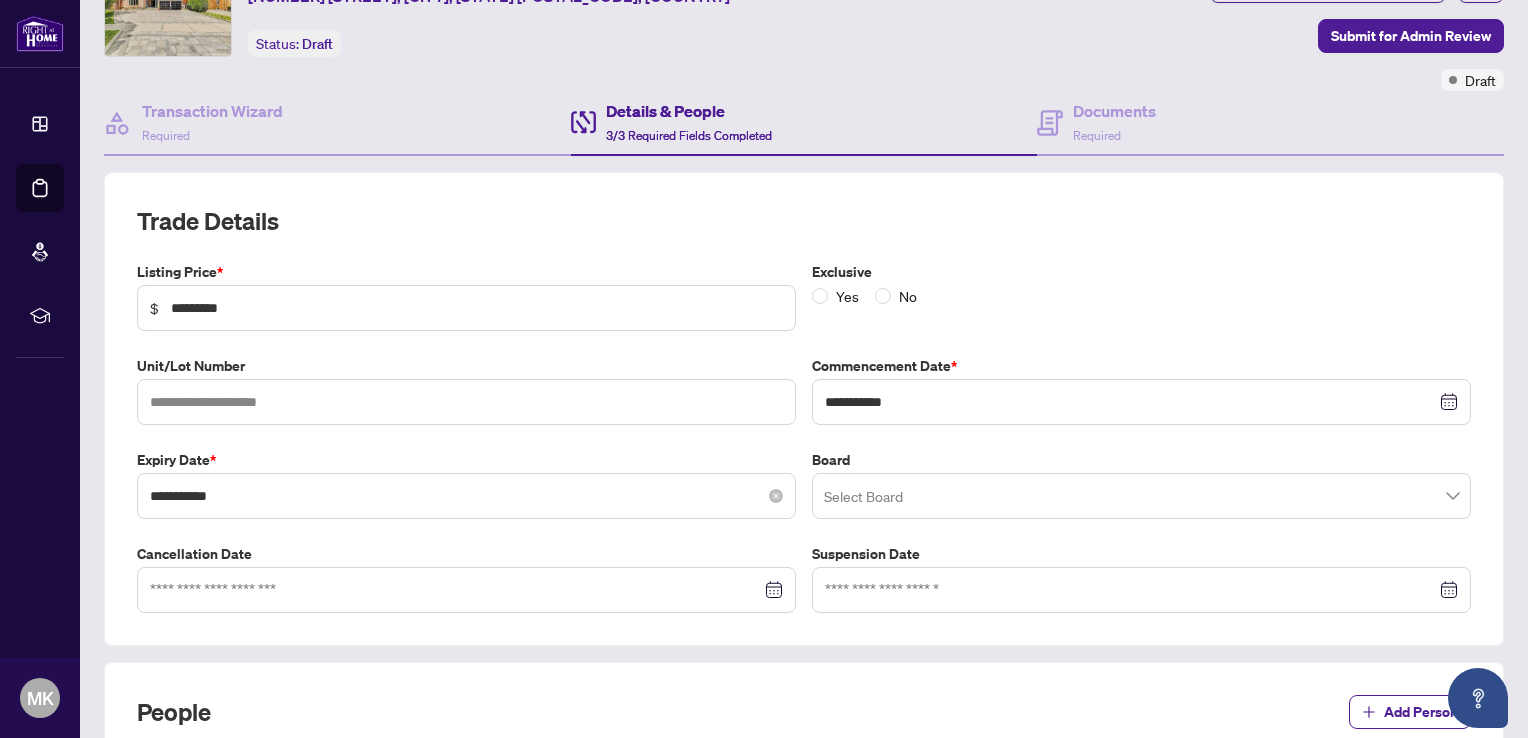 scroll, scrollTop: 103, scrollLeft: 0, axis: vertical 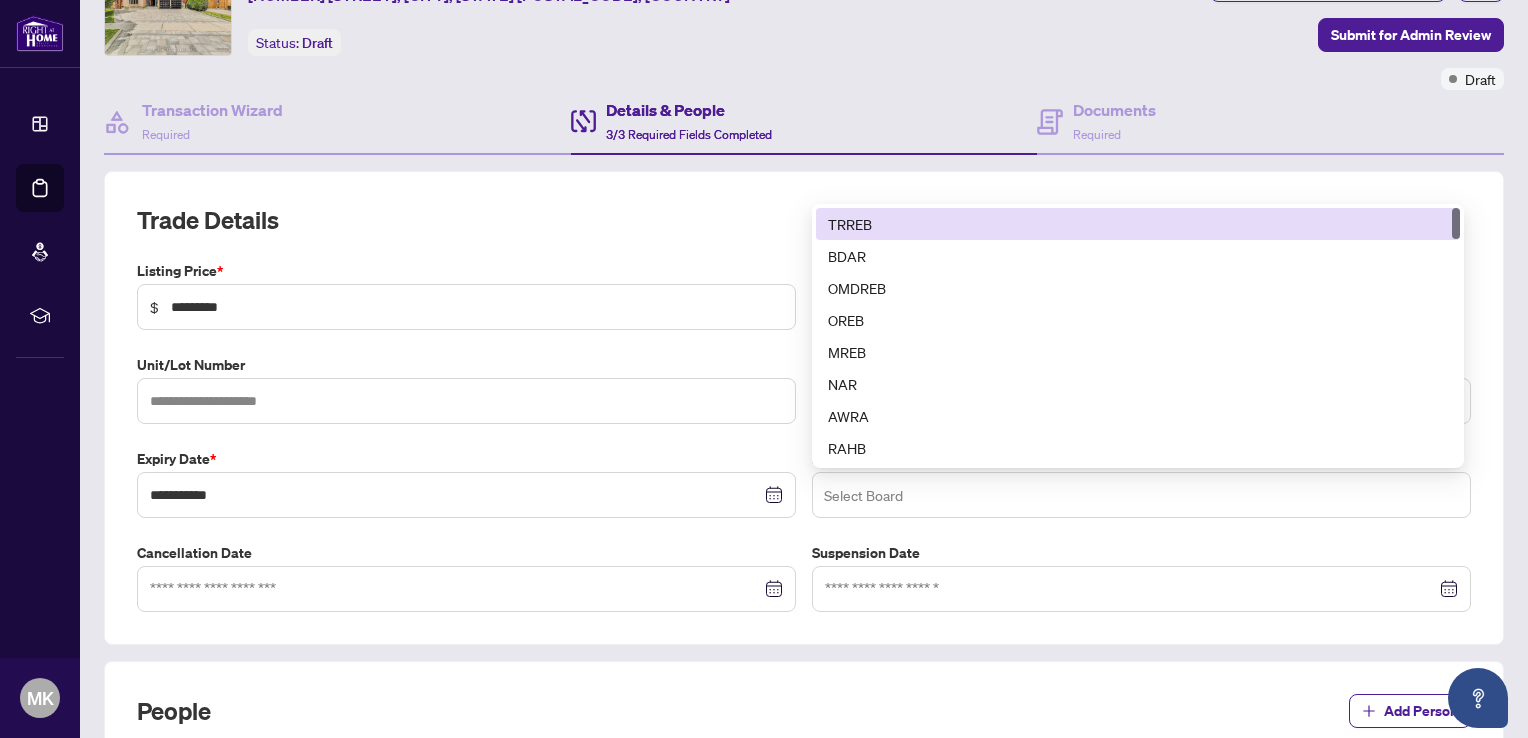 click on "Select Board" at bounding box center [1141, 495] 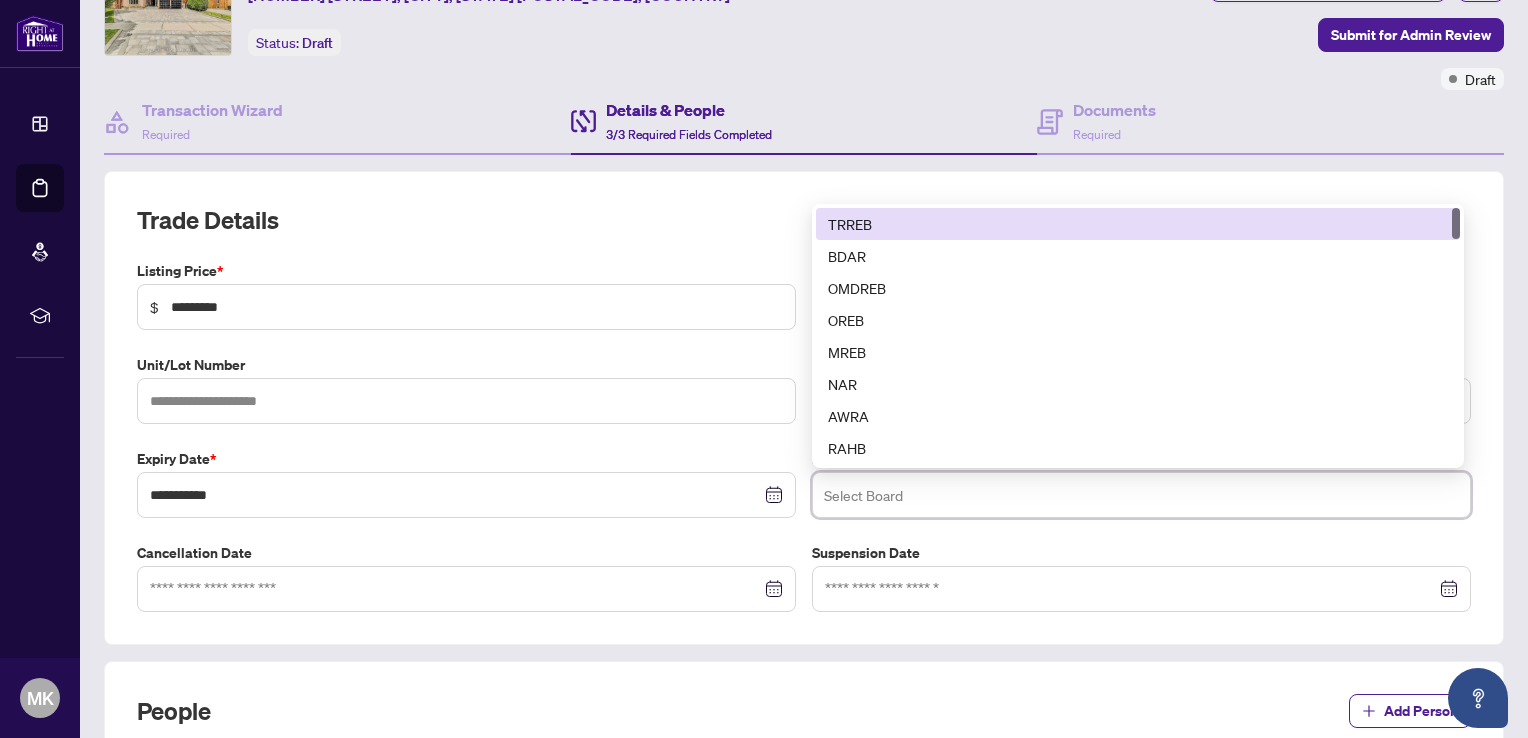 click on "TRREB" at bounding box center [1138, 224] 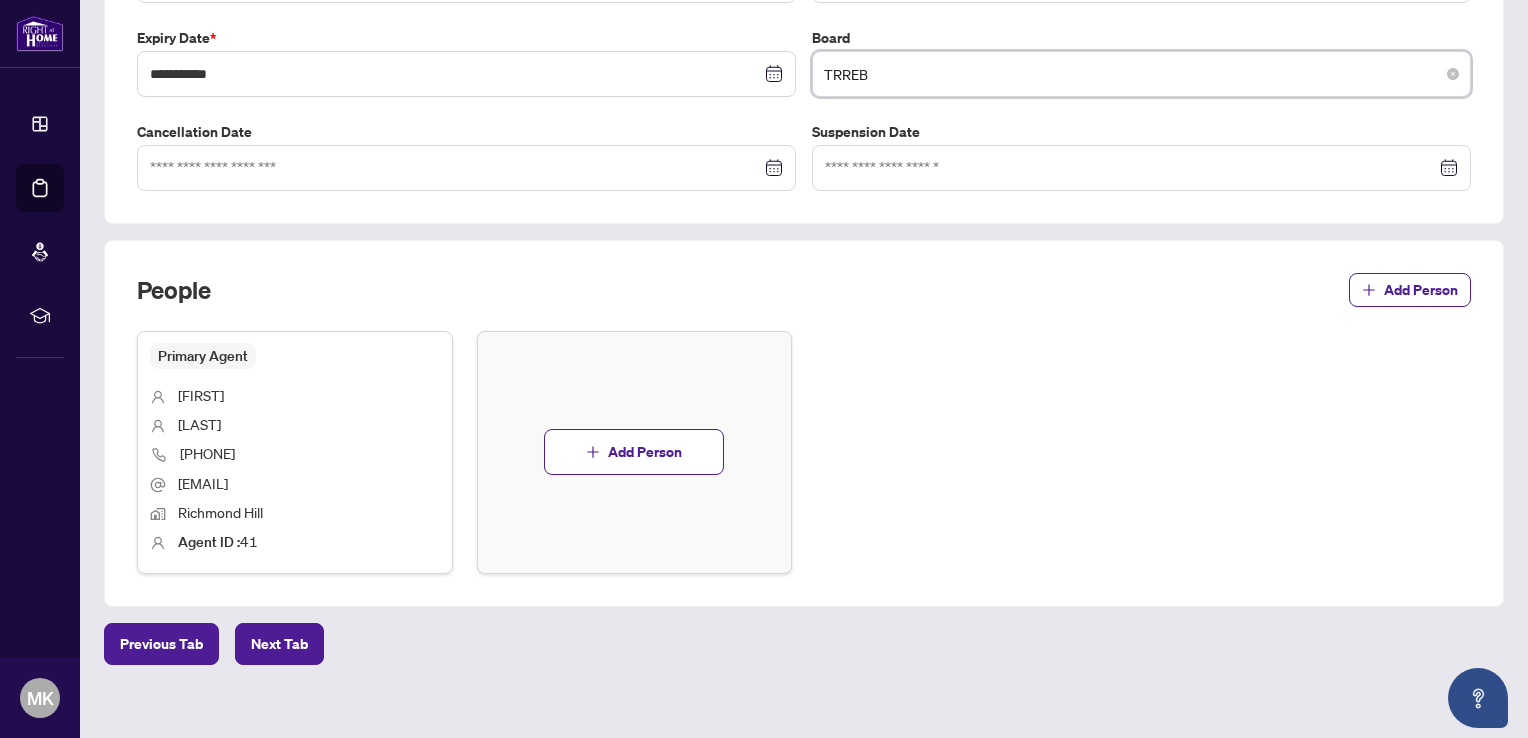 scroll, scrollTop: 538, scrollLeft: 0, axis: vertical 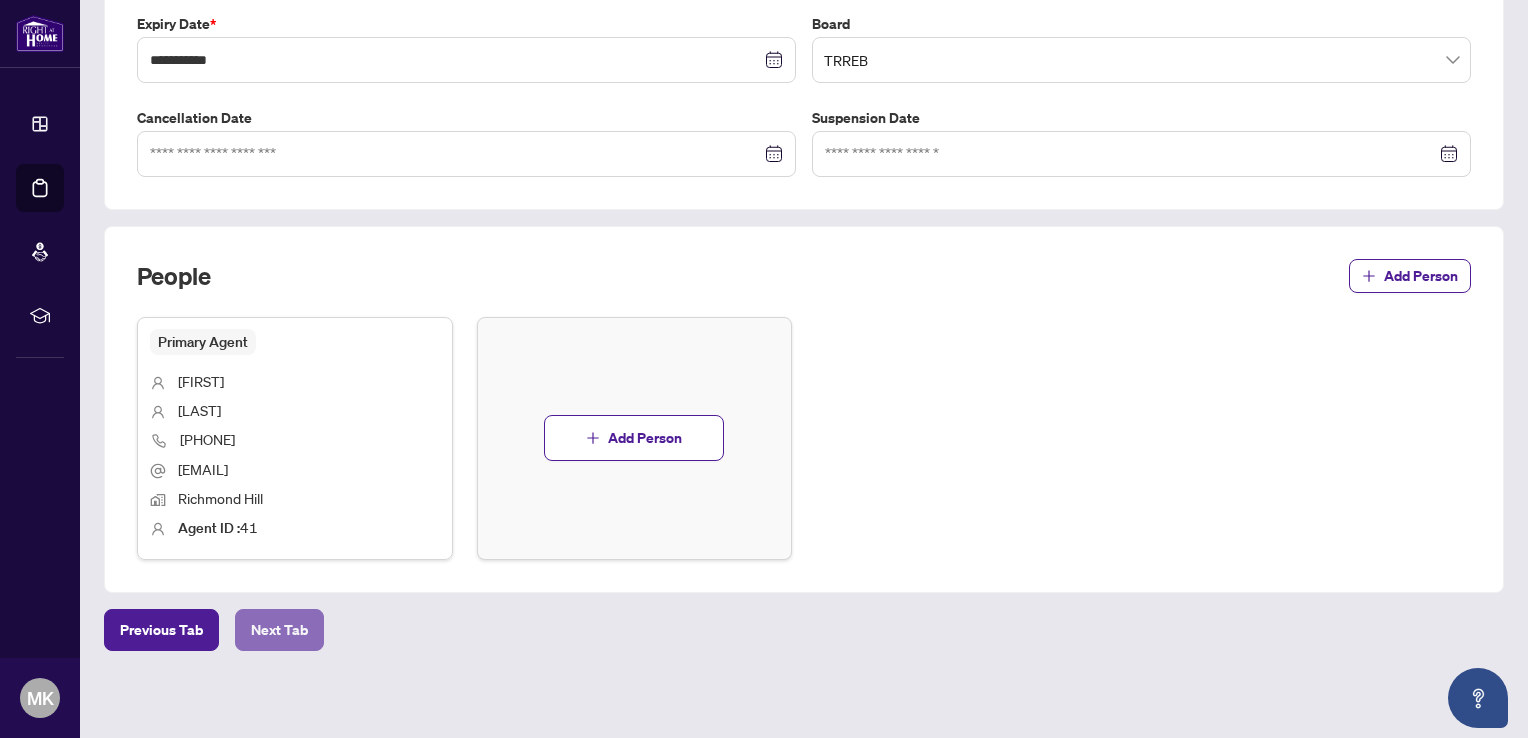 click on "Next Tab" at bounding box center (279, 630) 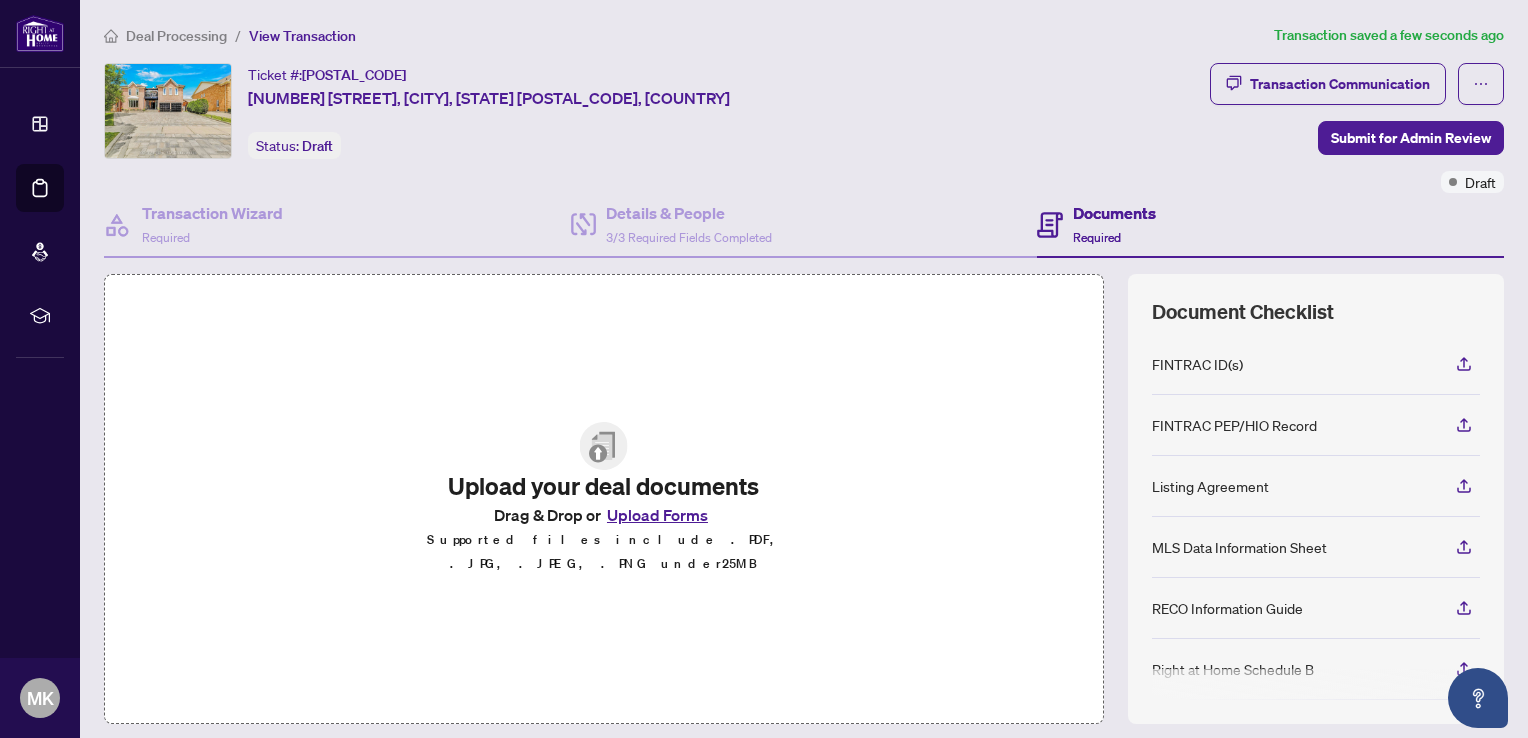 scroll, scrollTop: 0, scrollLeft: 0, axis: both 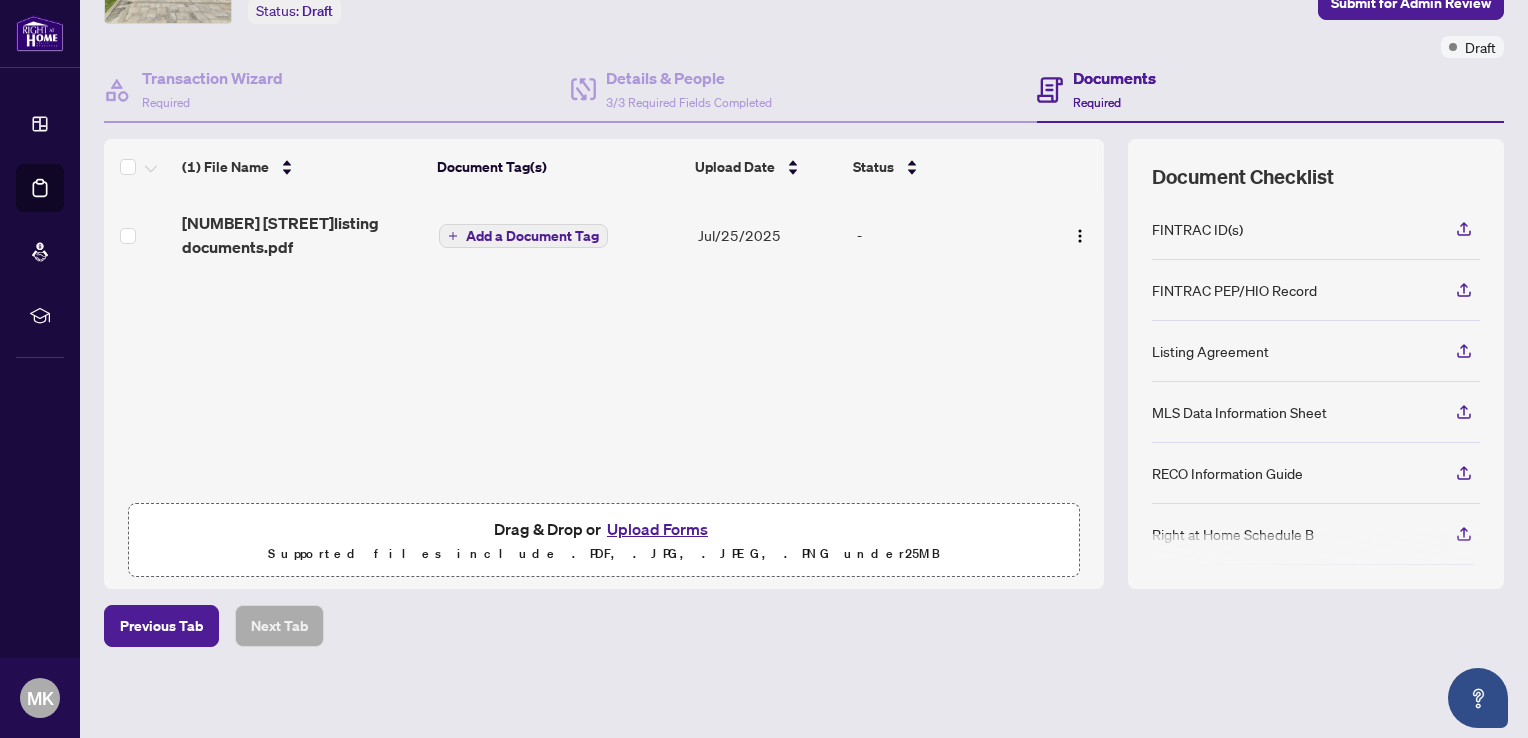 click on "Upload Forms" at bounding box center (657, 529) 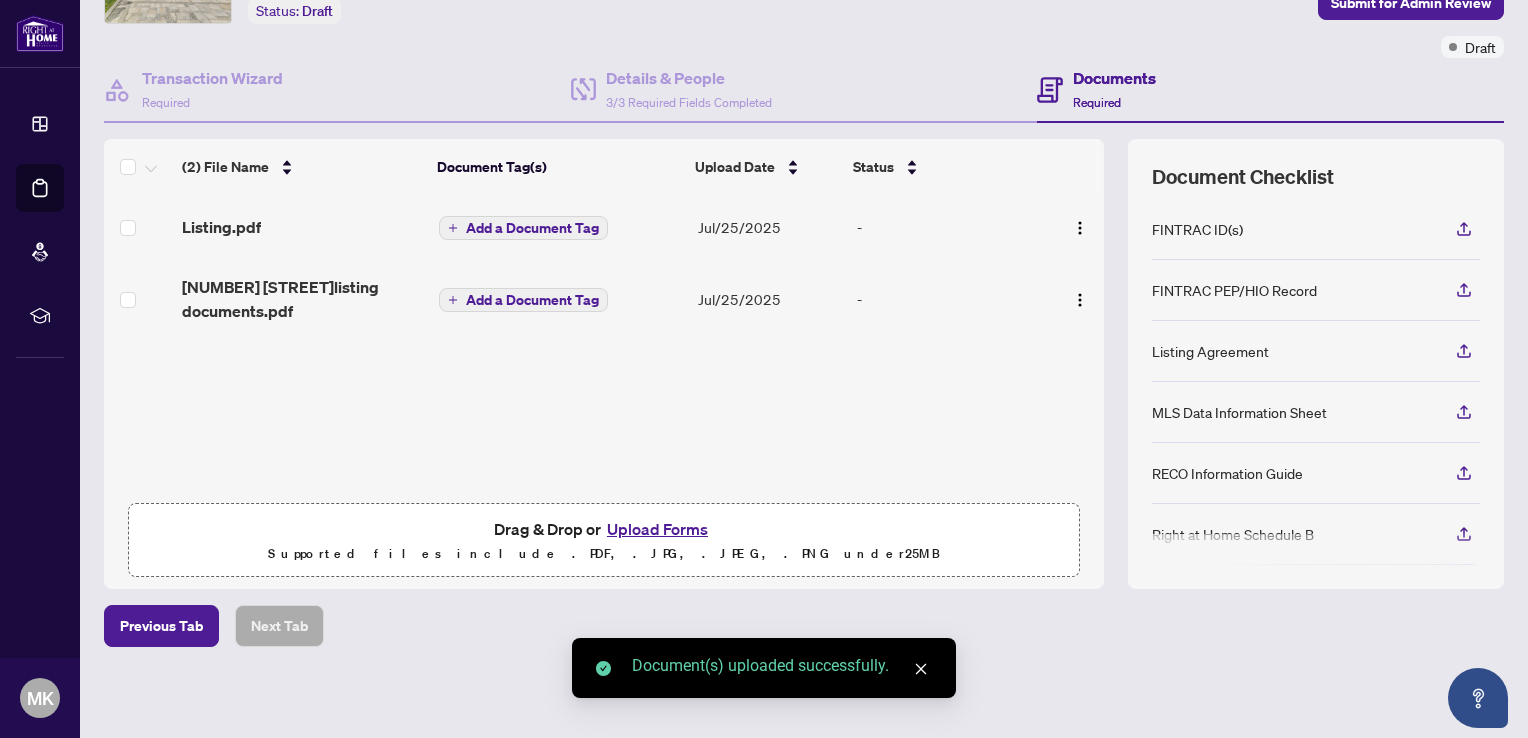 click on "Upload Forms" at bounding box center [657, 529] 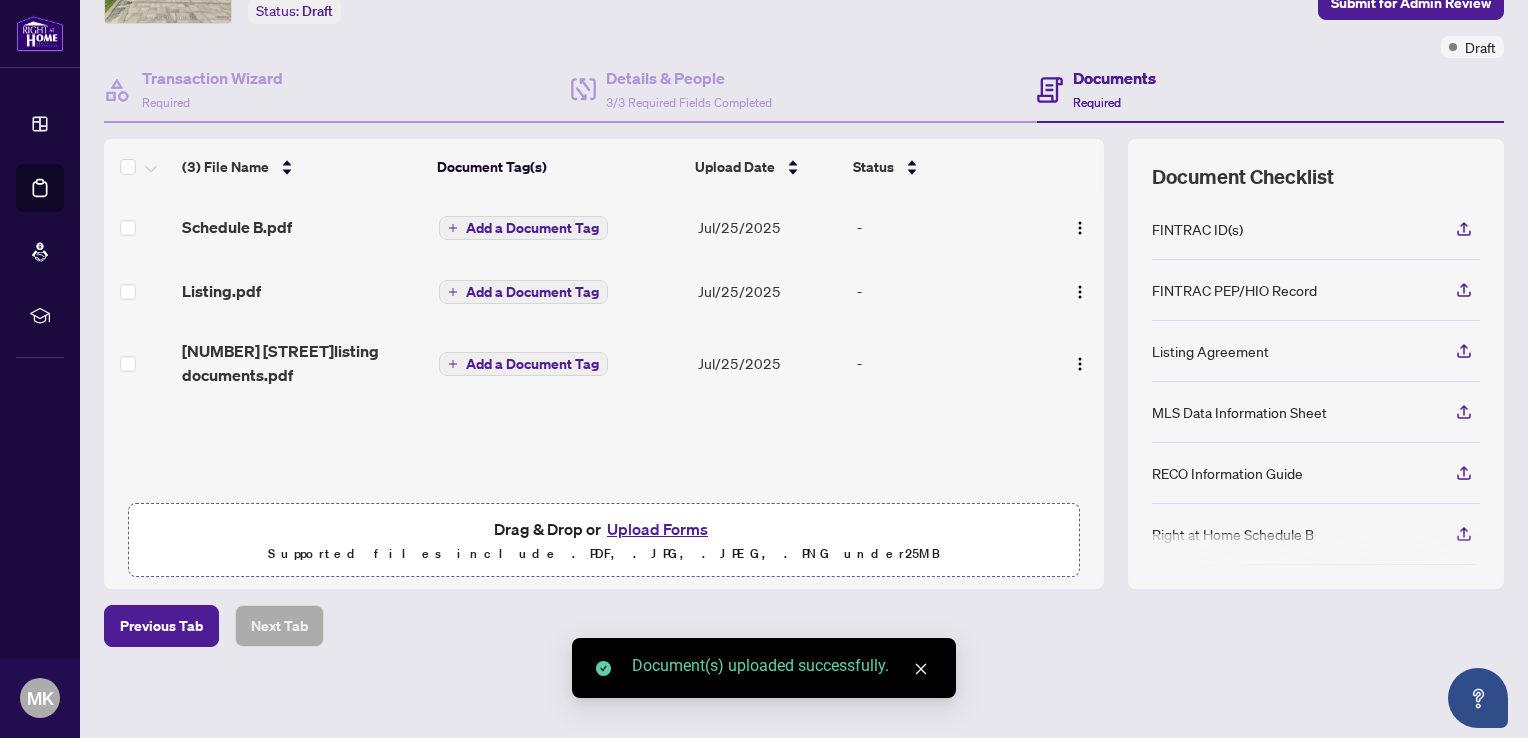 scroll, scrollTop: 0, scrollLeft: 0, axis: both 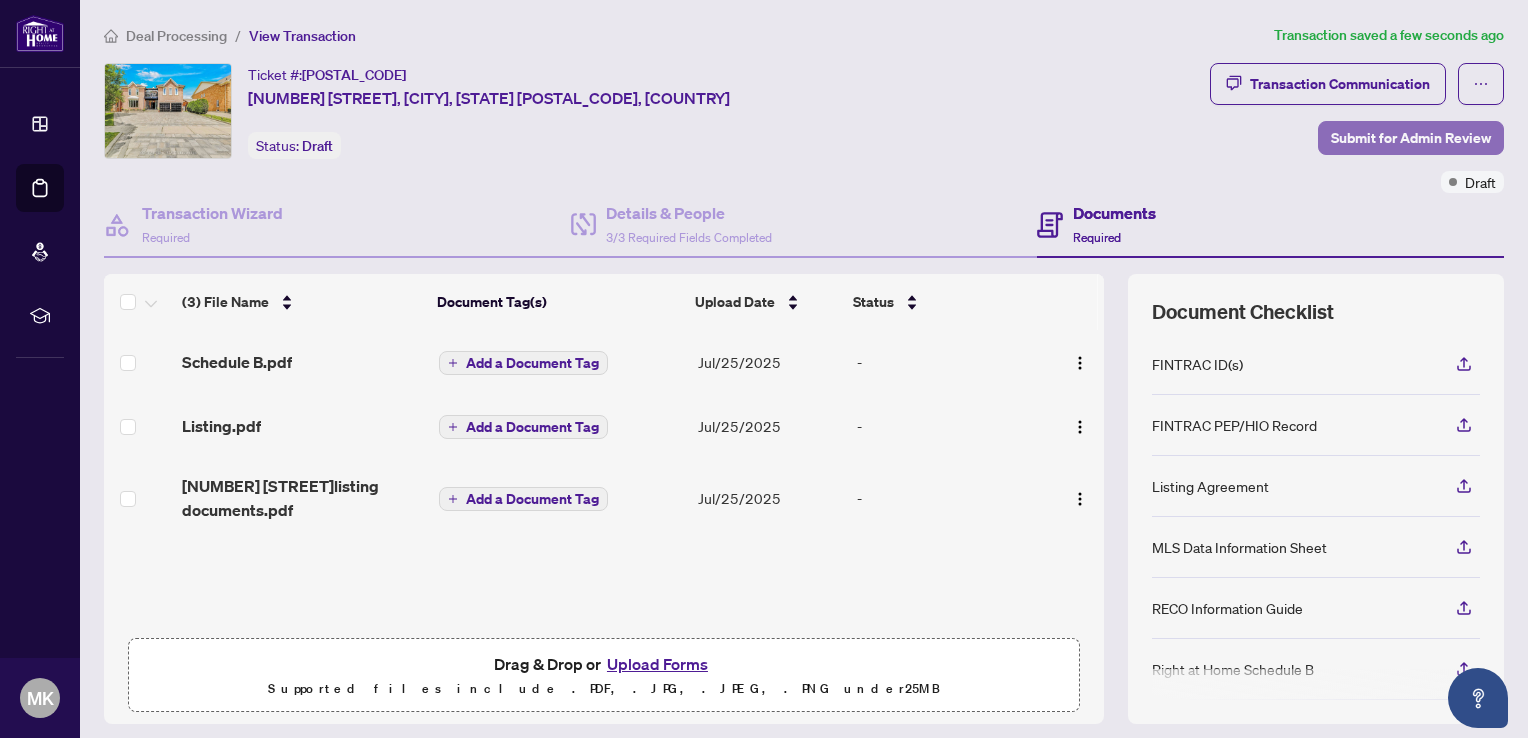 click on "Submit for Admin Review" at bounding box center [1411, 138] 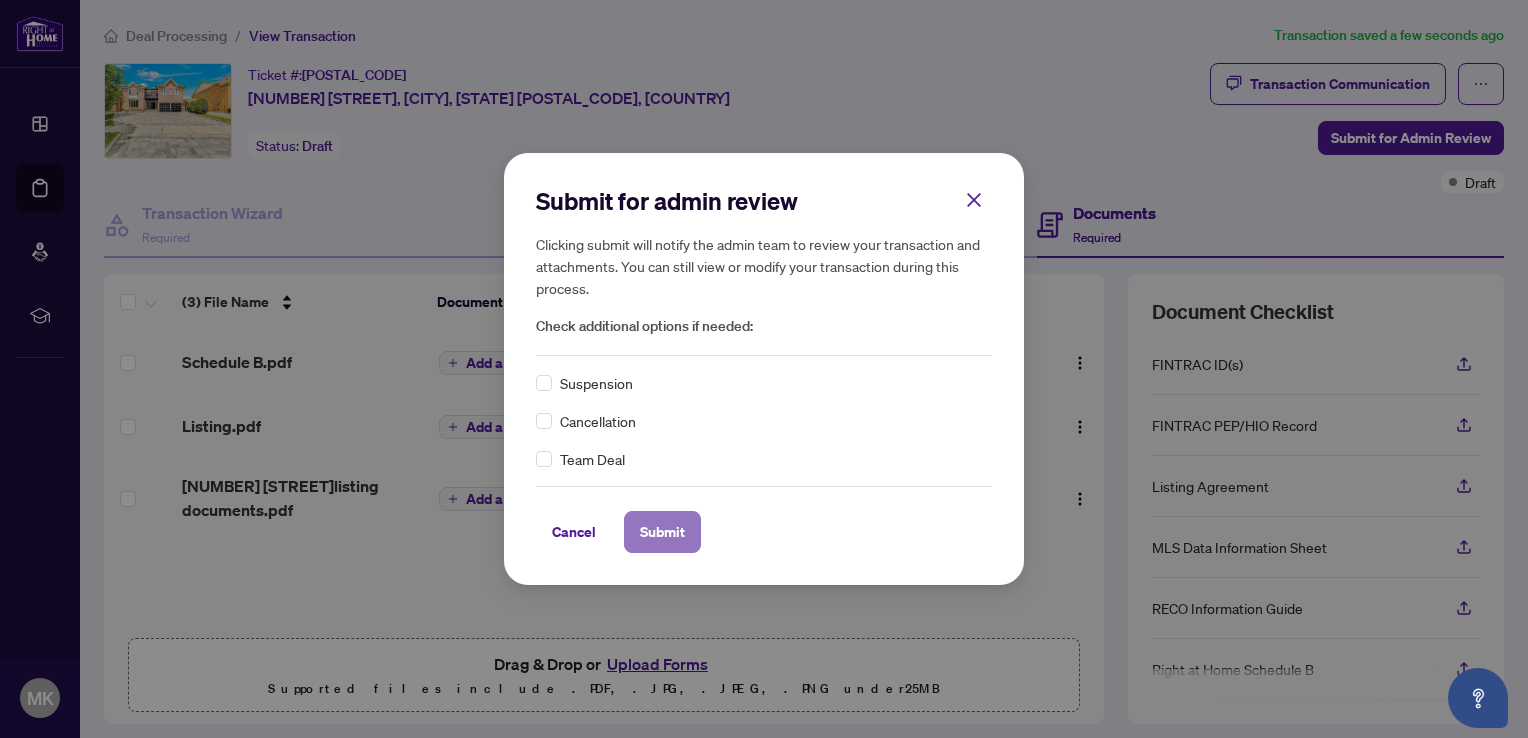 click on "Submit" at bounding box center (662, 532) 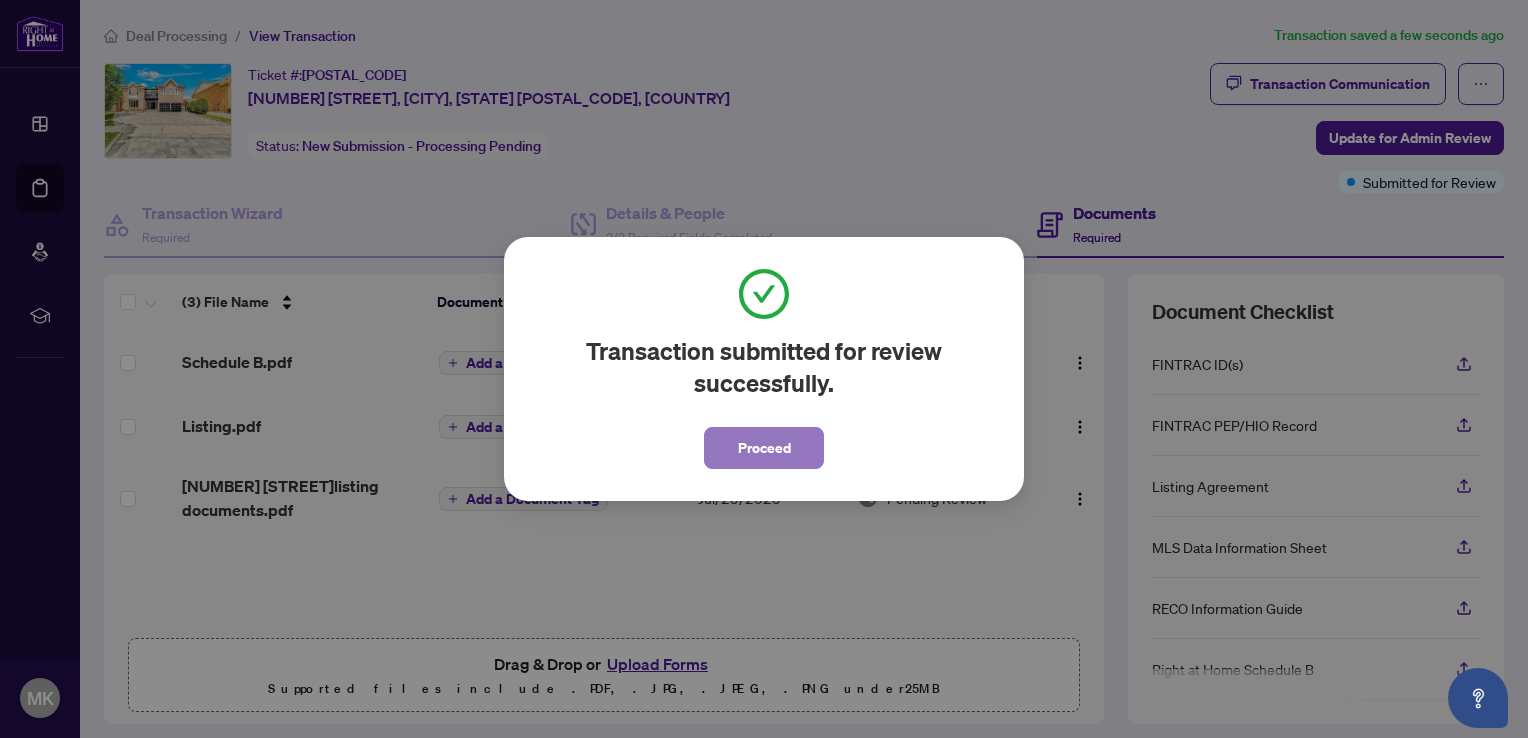 click on "Proceed" at bounding box center [764, 448] 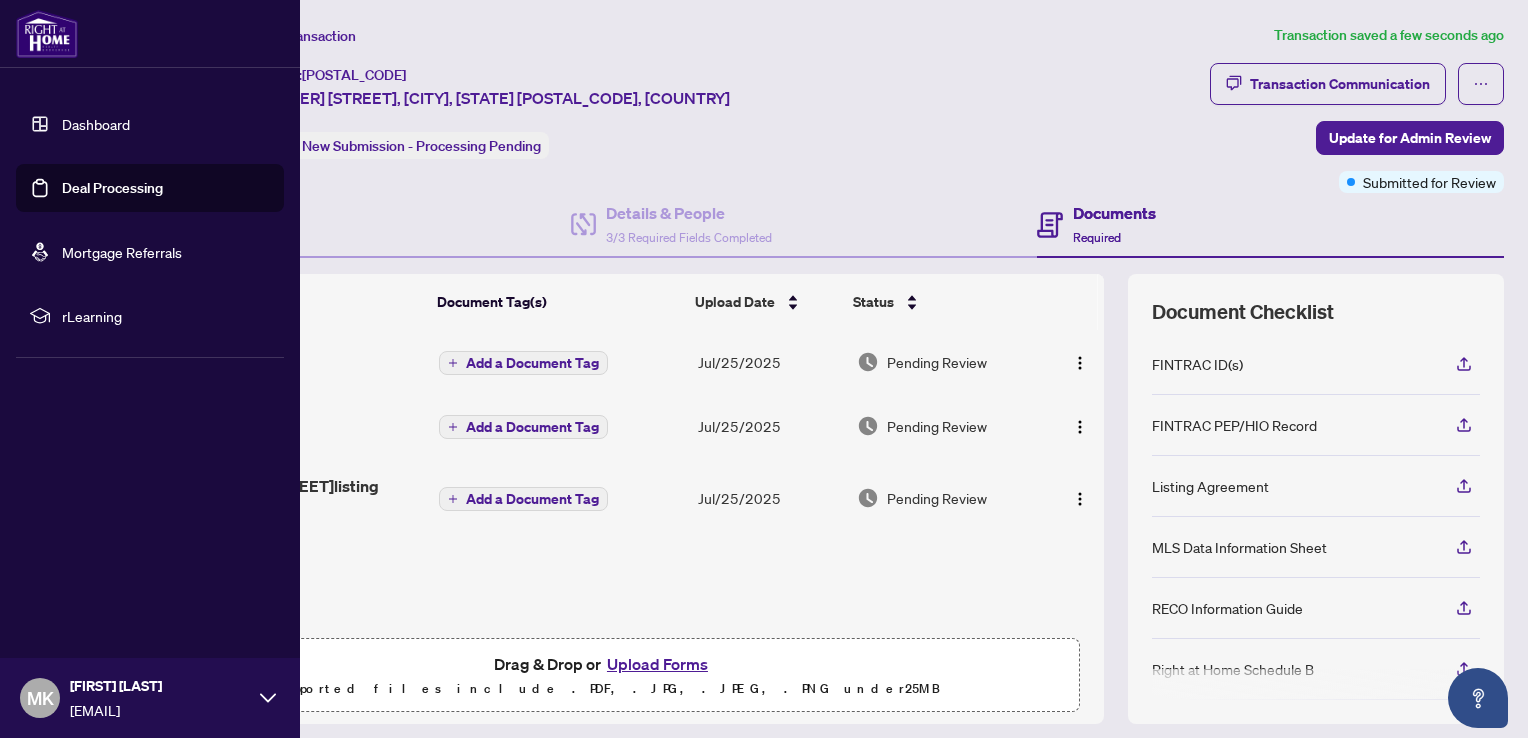 click on "Deal Processing" at bounding box center [112, 188] 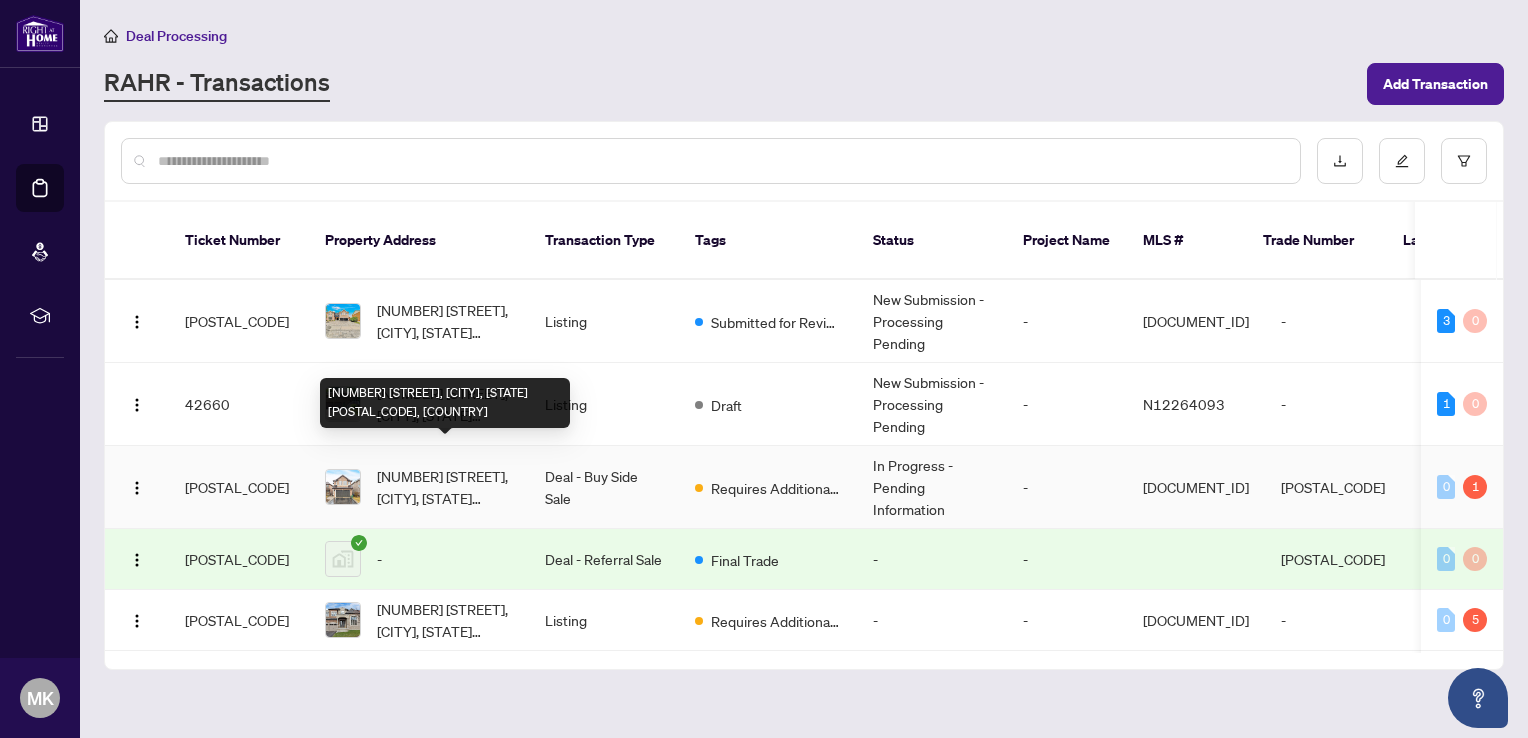 click on "[NUMBER] [STREET], [CITY], [STATE] [POSTAL_CODE], [COUNTRY]" at bounding box center (445, 487) 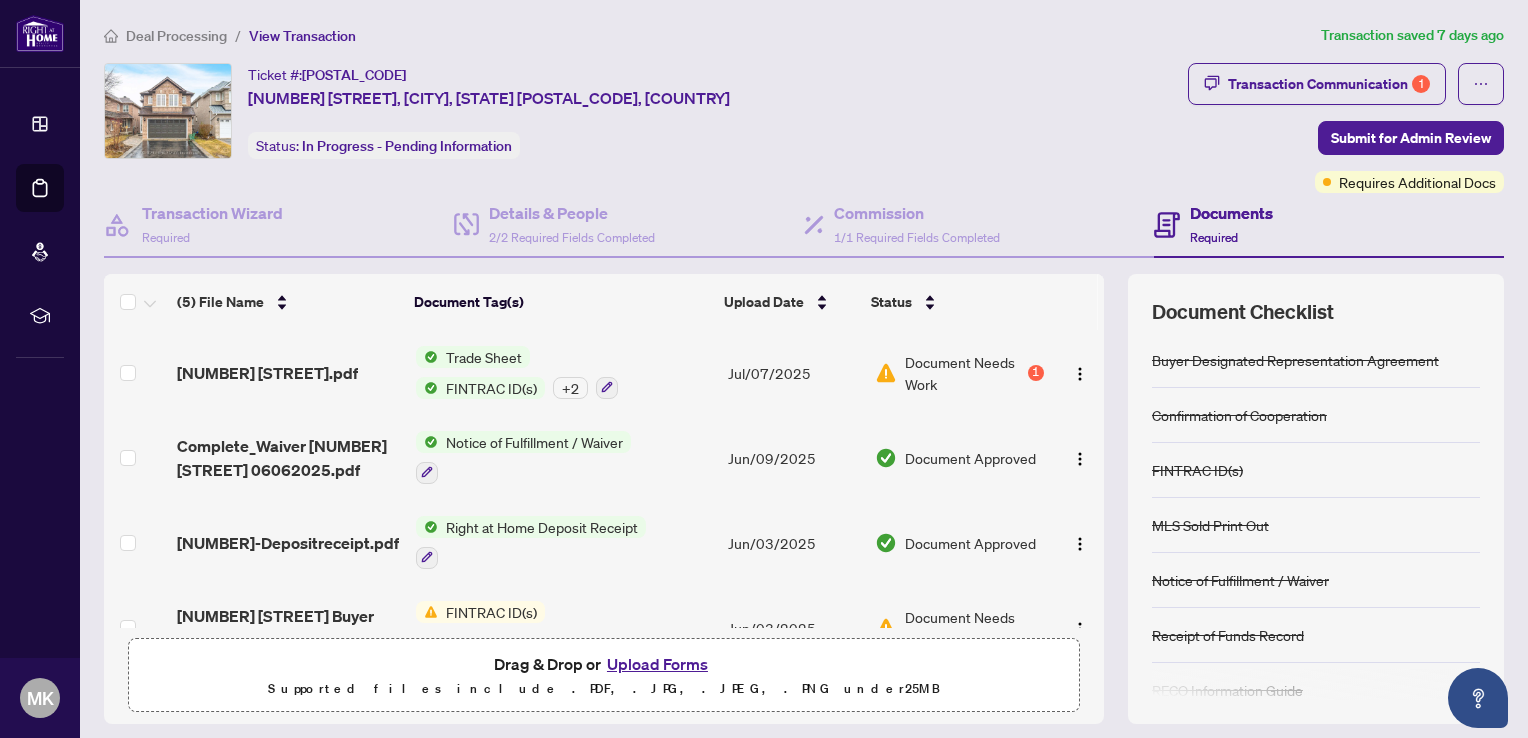 scroll, scrollTop: 0, scrollLeft: 0, axis: both 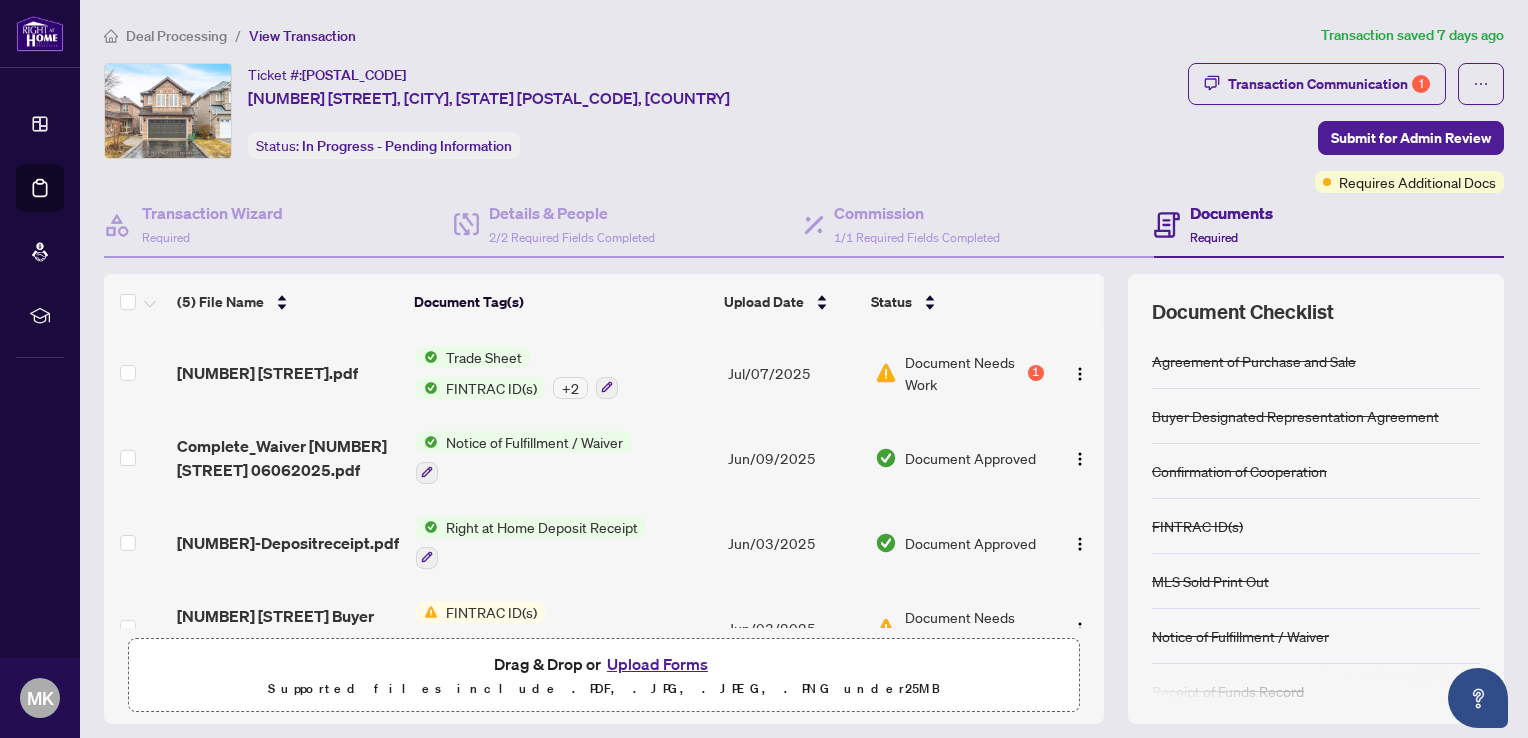 click on "Document Needs Work" at bounding box center [964, 373] 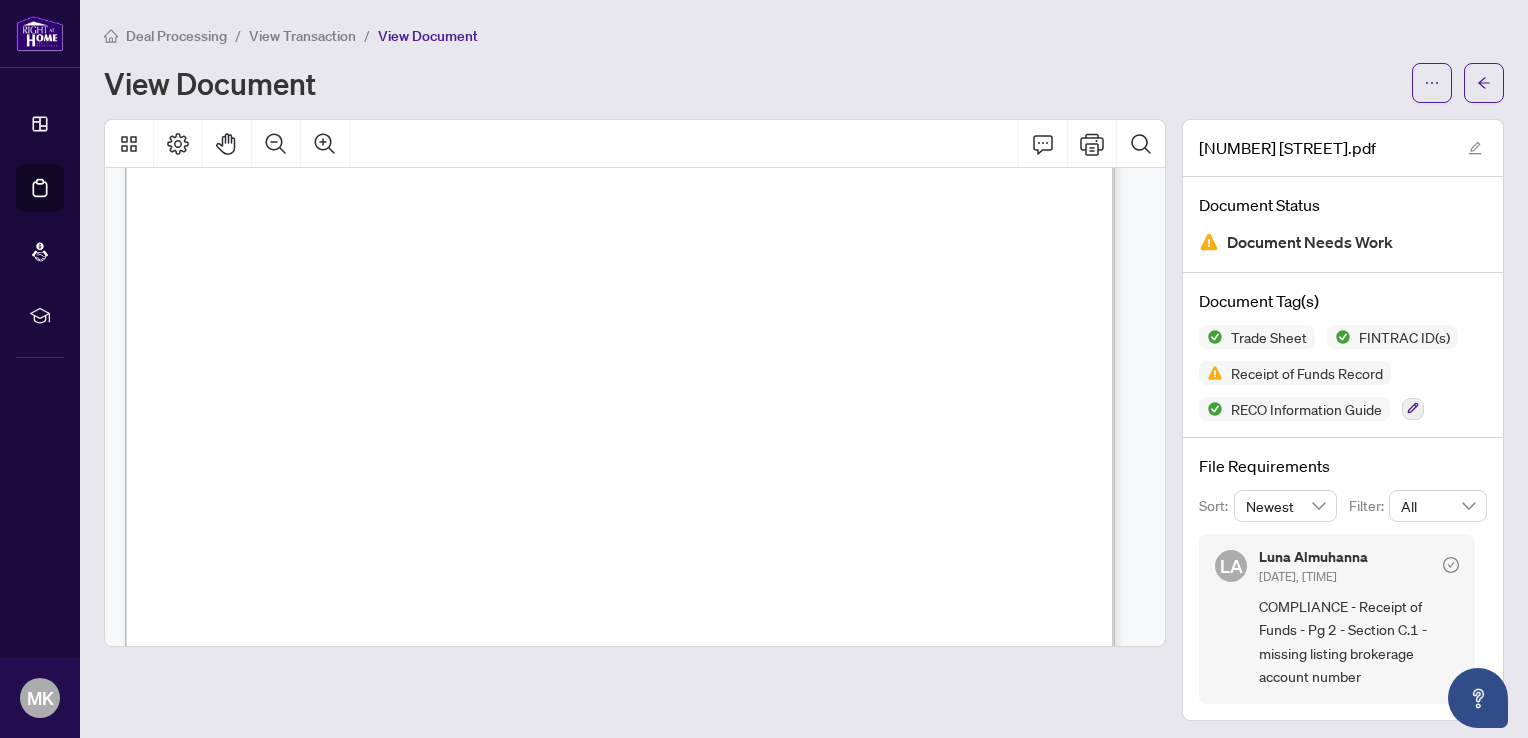 scroll, scrollTop: 33640, scrollLeft: 0, axis: vertical 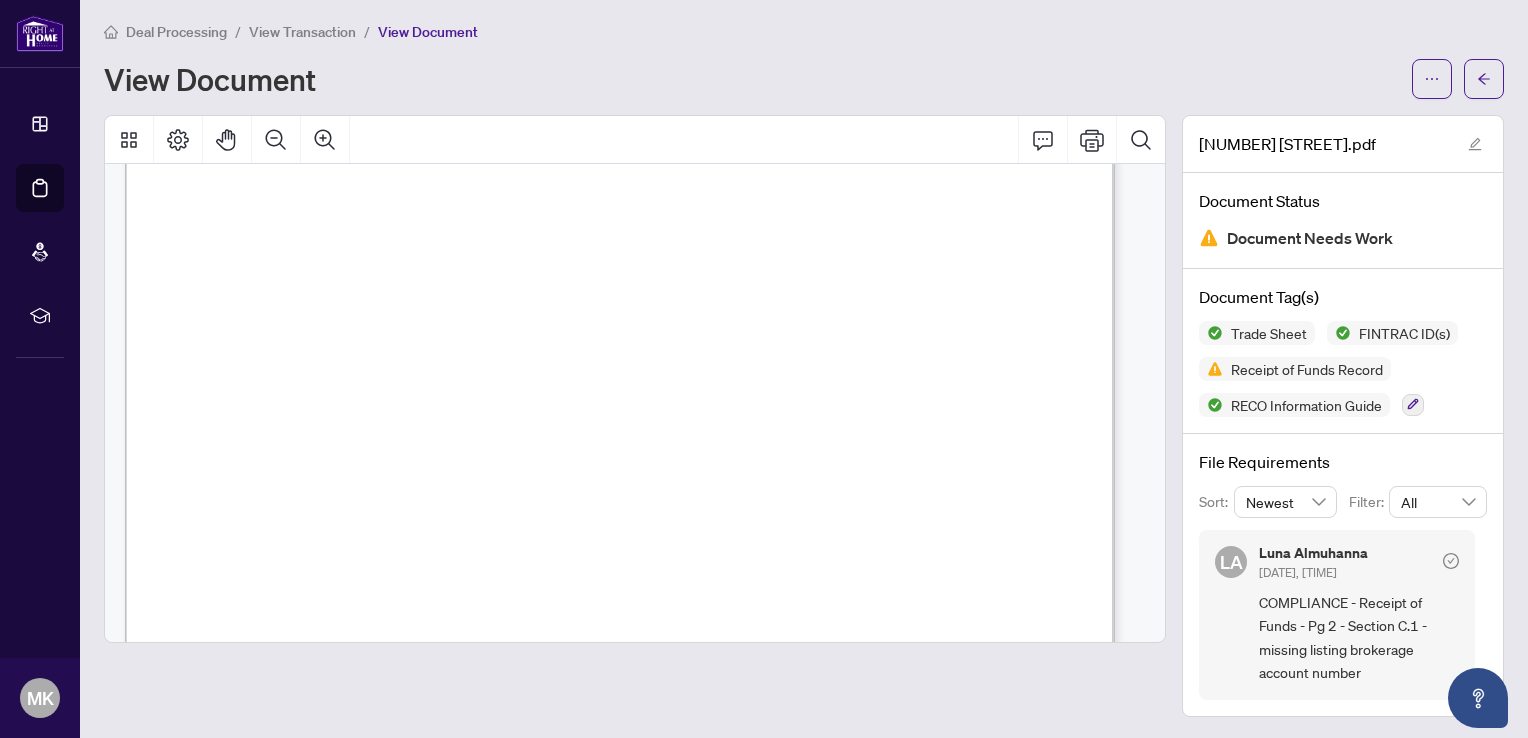 click at bounding box center (924, 1150) 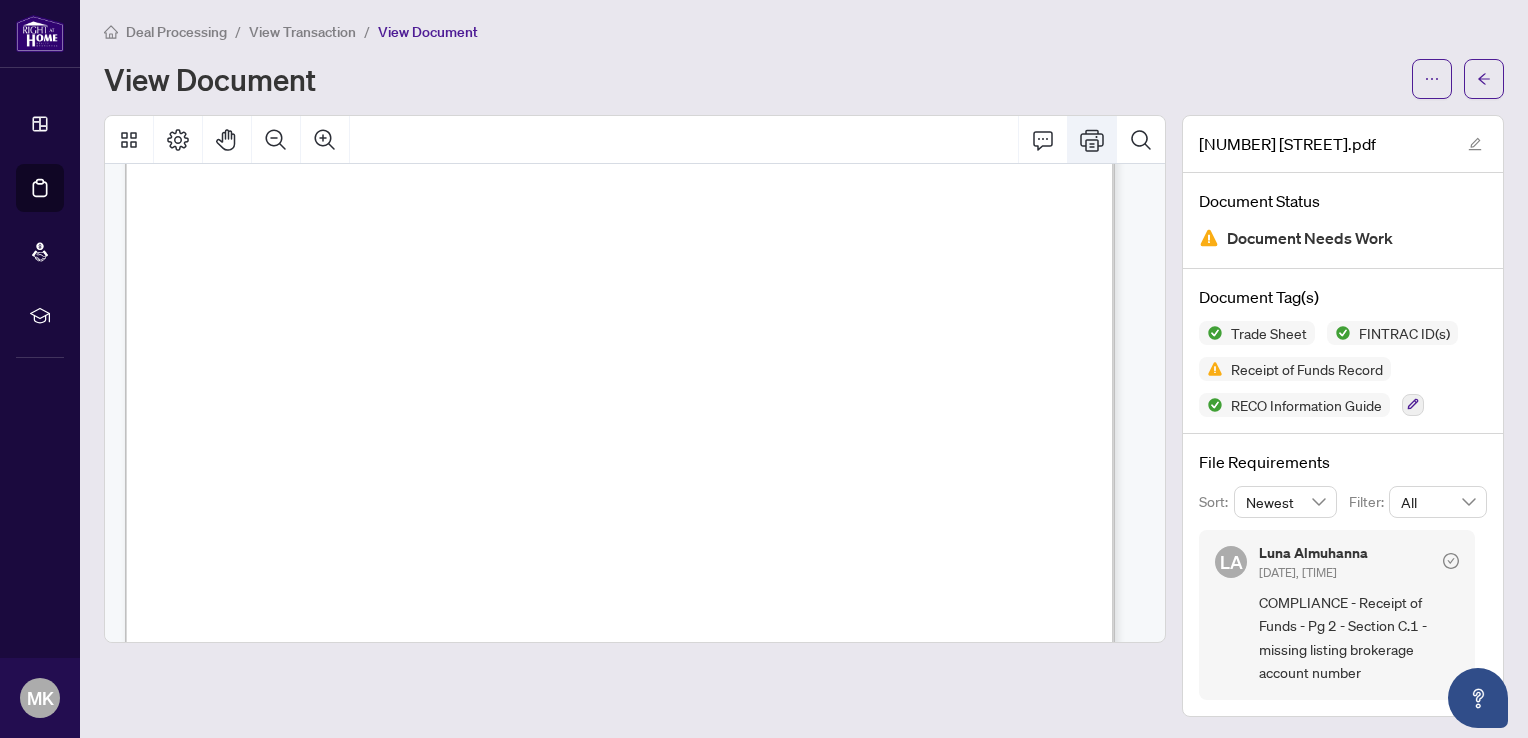 click 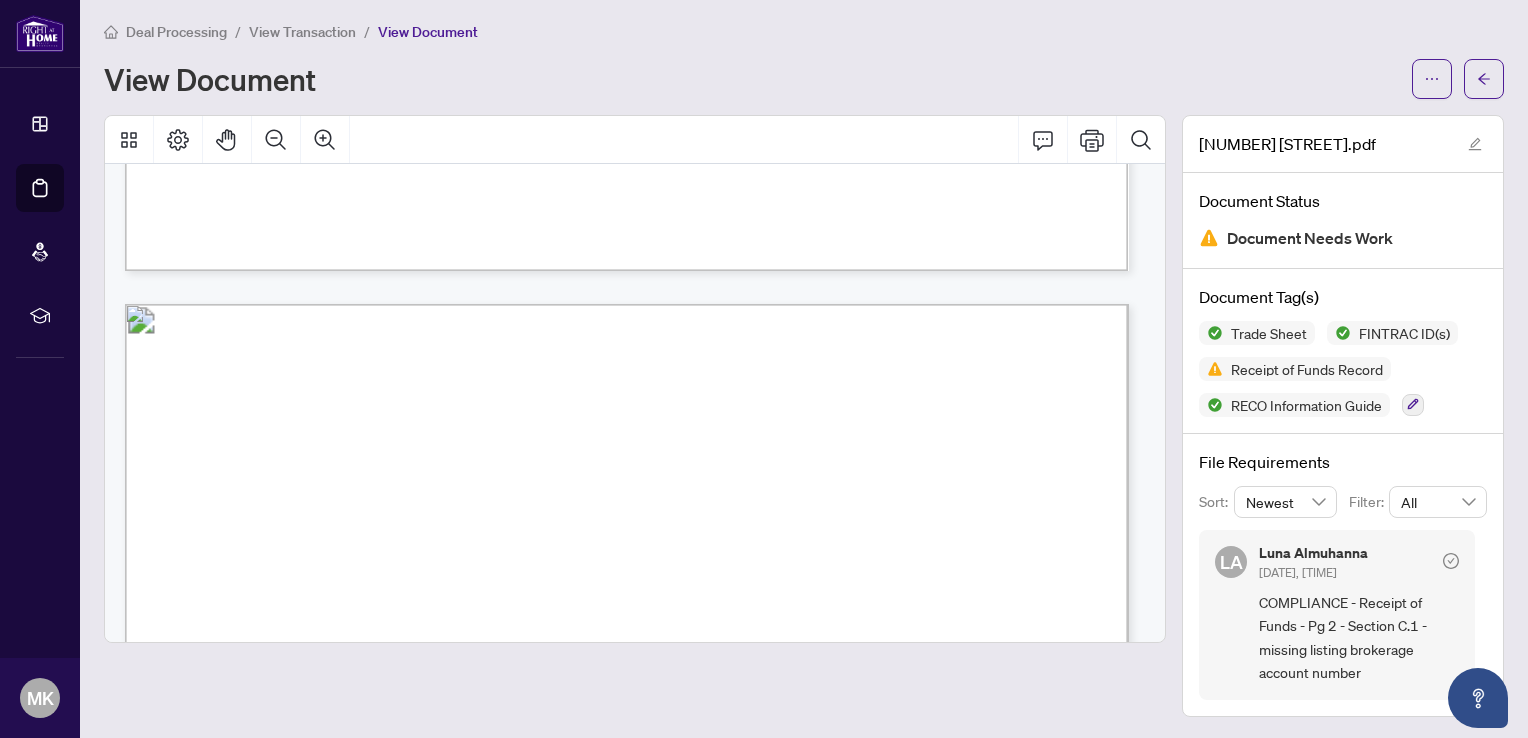 scroll, scrollTop: 0, scrollLeft: 0, axis: both 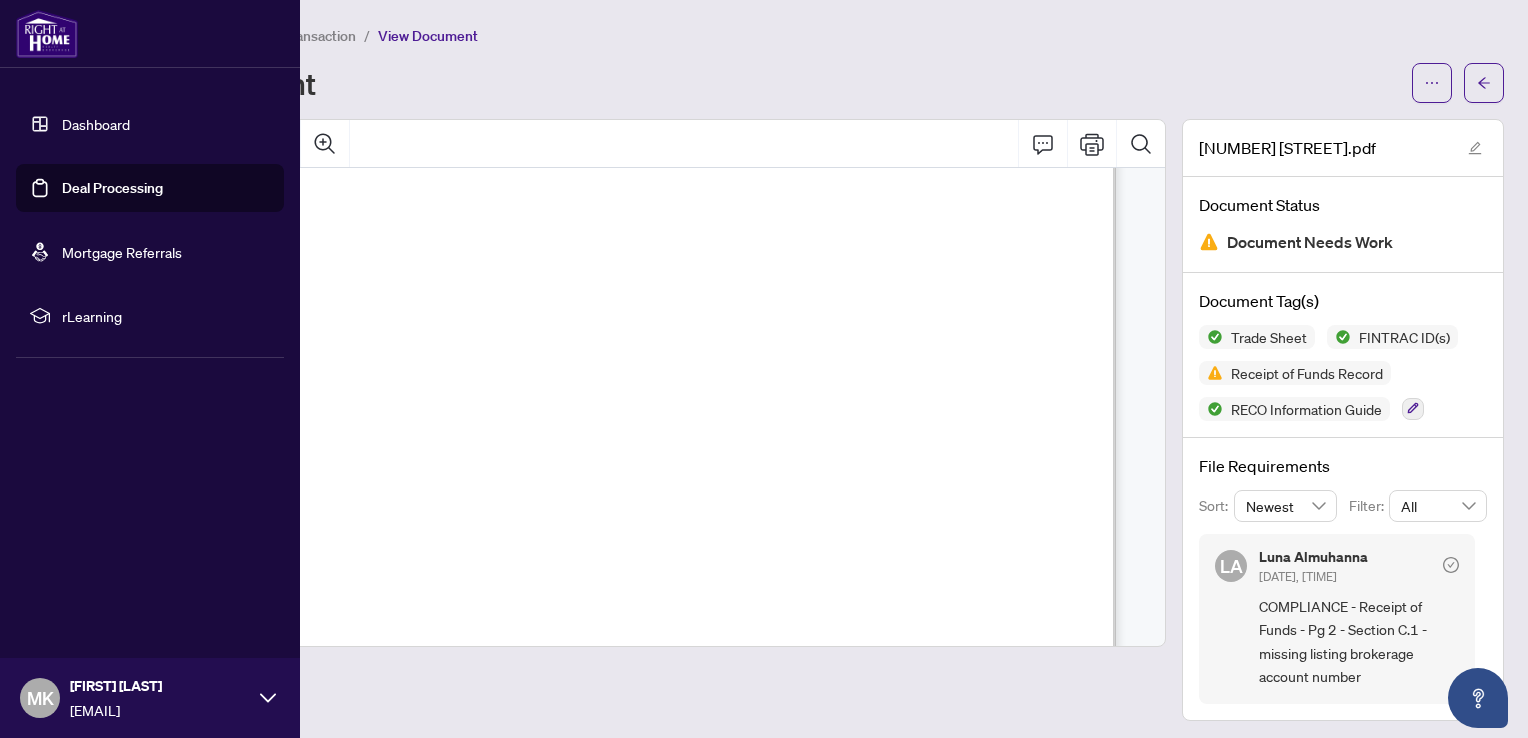 click on "Deal Processing" at bounding box center (112, 188) 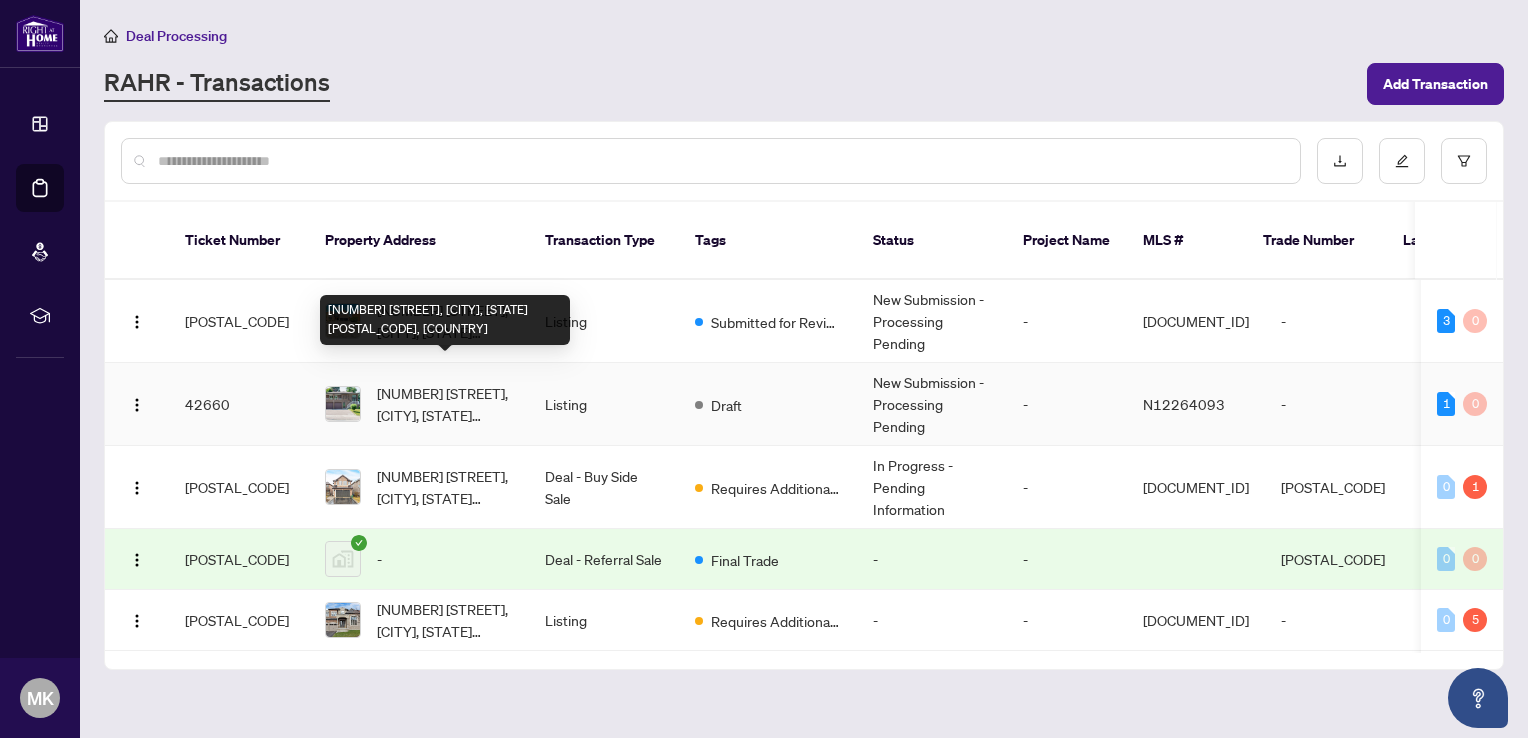 click on "[NUMBER] [STREET], [CITY], [STATE] [POSTAL_CODE], [COUNTRY]" at bounding box center [445, 404] 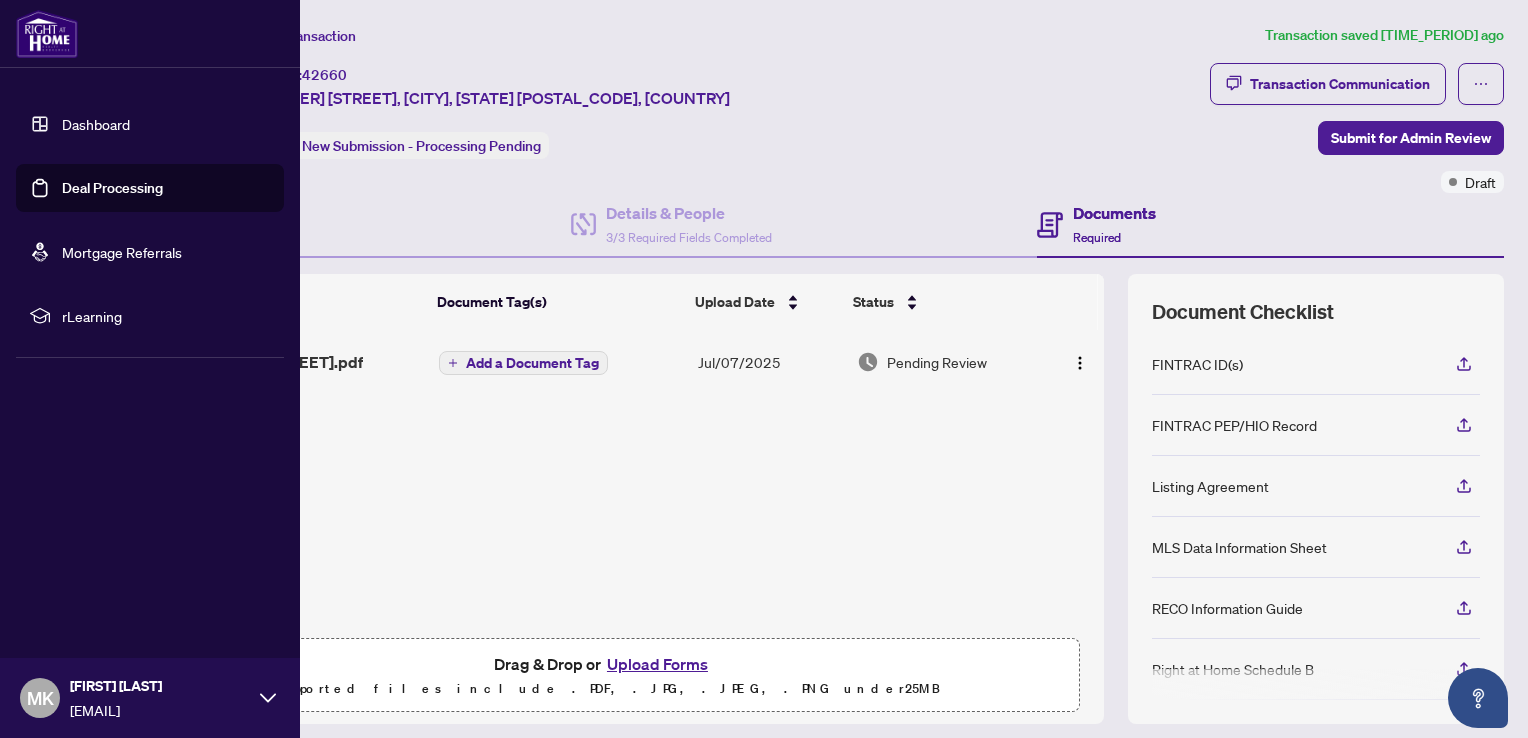 click on "Deal Processing" at bounding box center [112, 188] 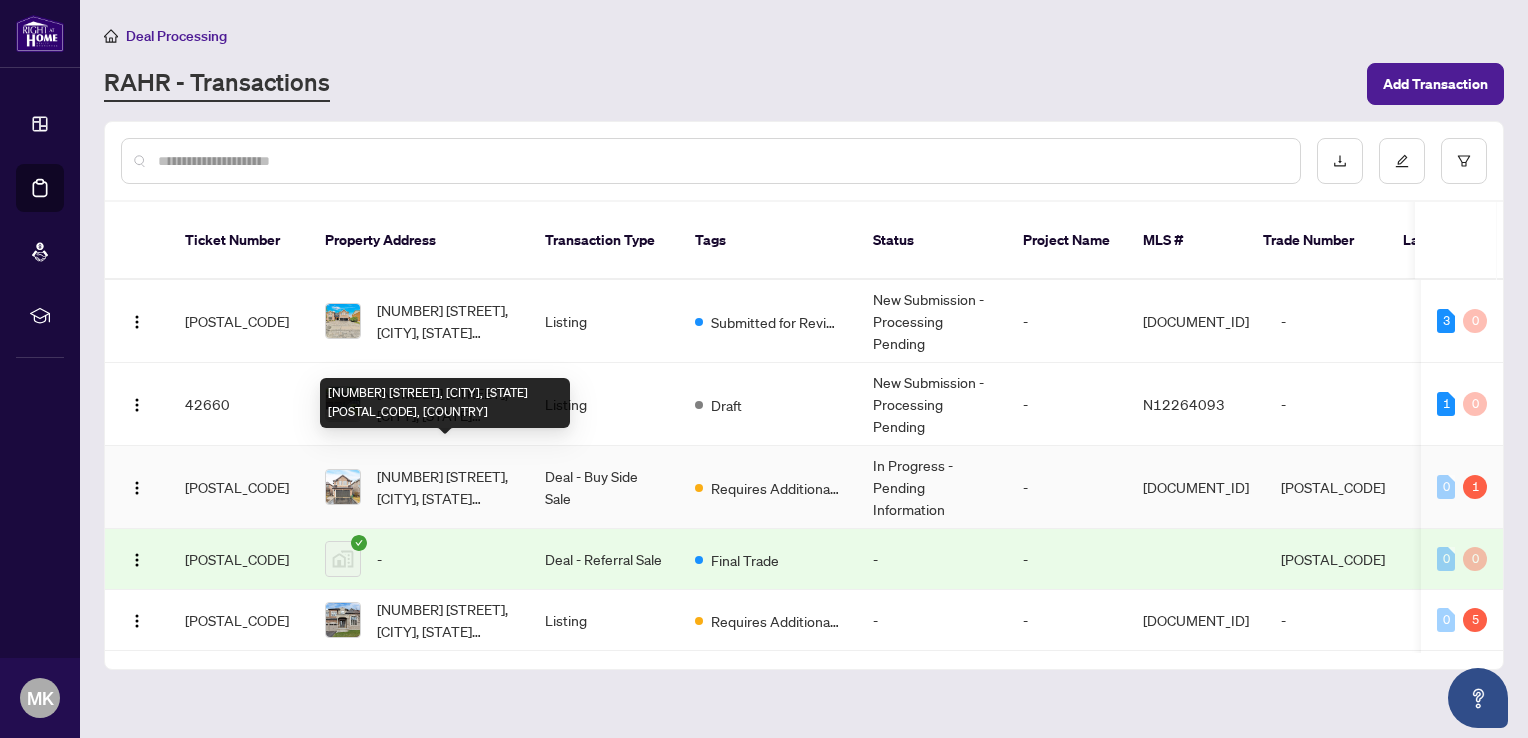 click on "[NUMBER] [STREET], [CITY], [STATE] [POSTAL_CODE], [COUNTRY]" at bounding box center [445, 487] 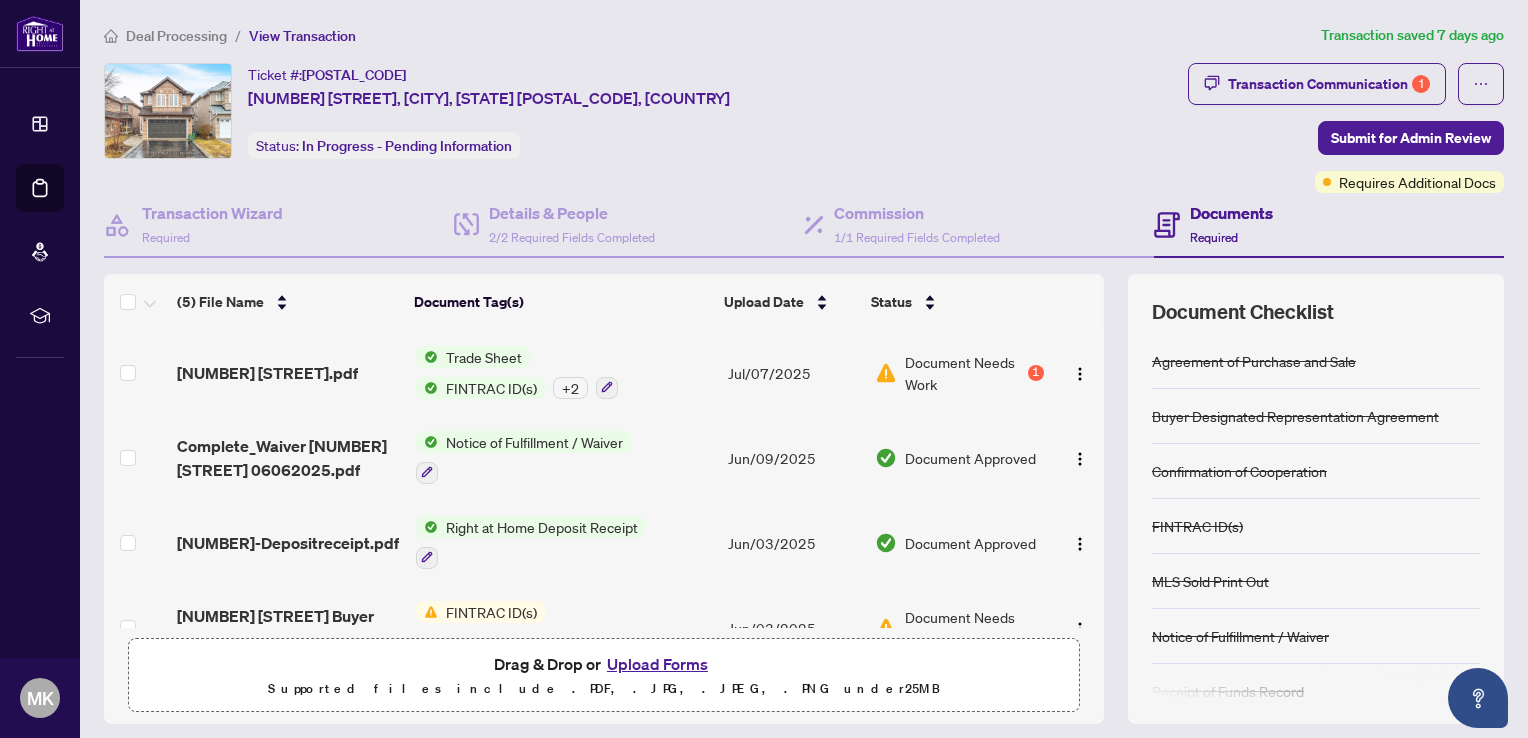 scroll, scrollTop: 130, scrollLeft: 0, axis: vertical 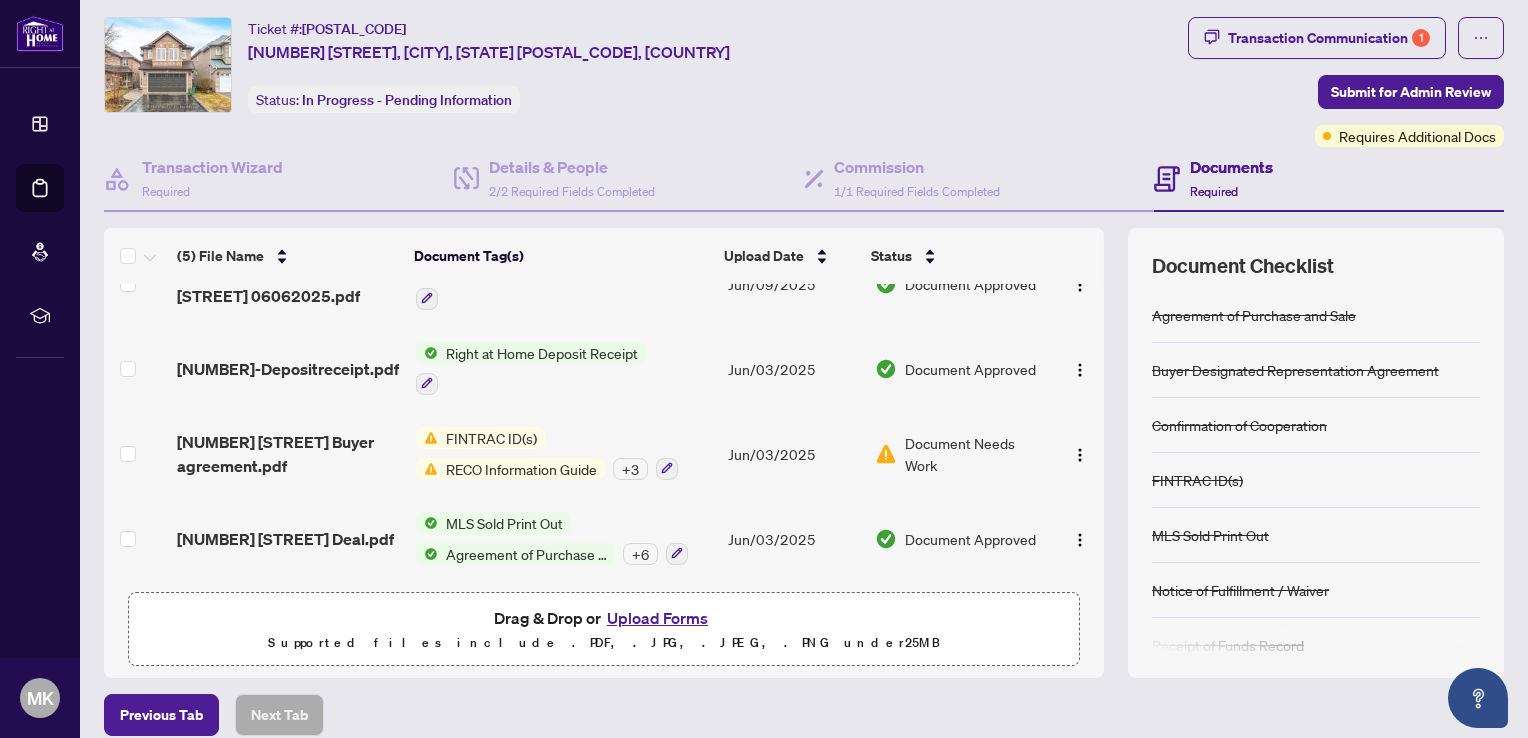 click on "Upload Forms" at bounding box center [657, 618] 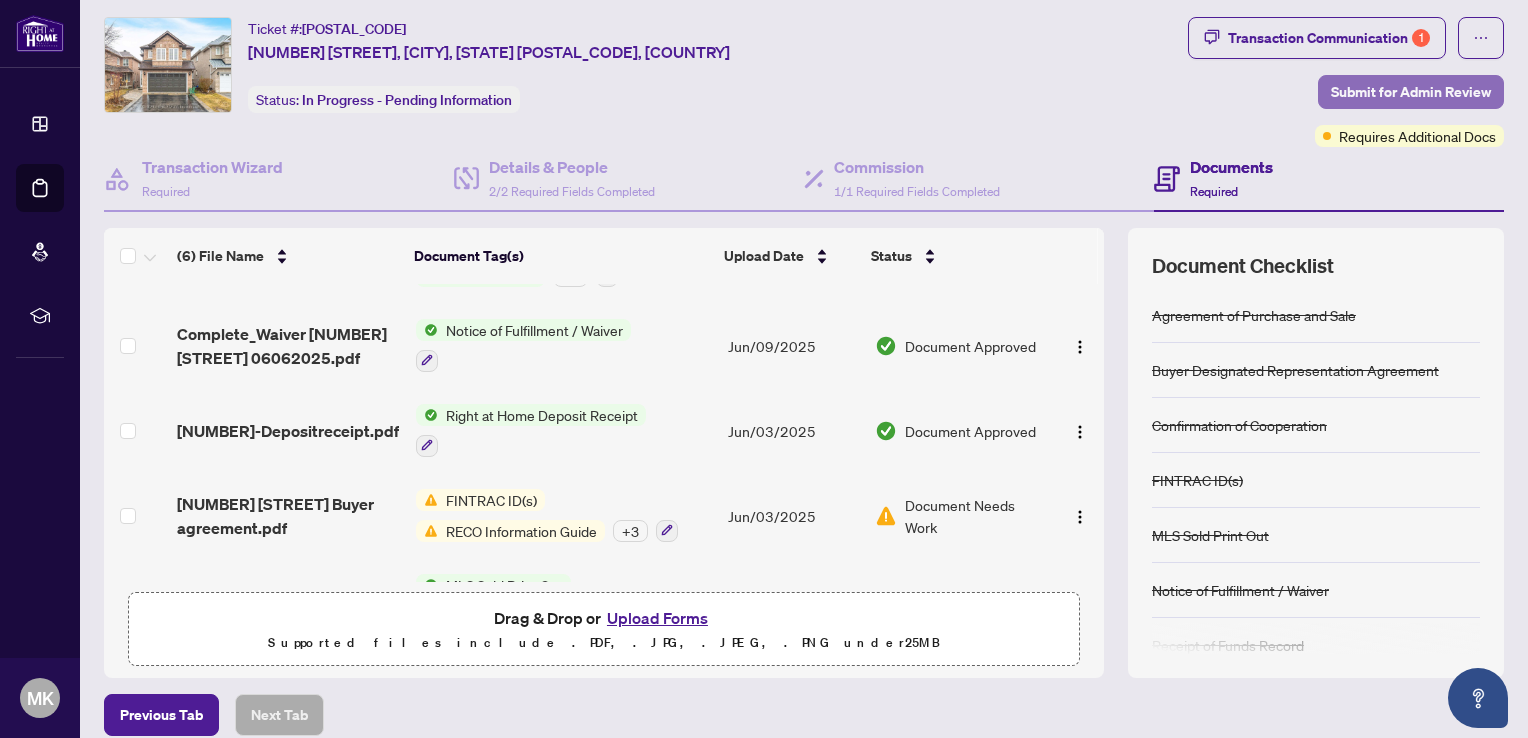 click on "Submit for Admin Review" at bounding box center (1411, 92) 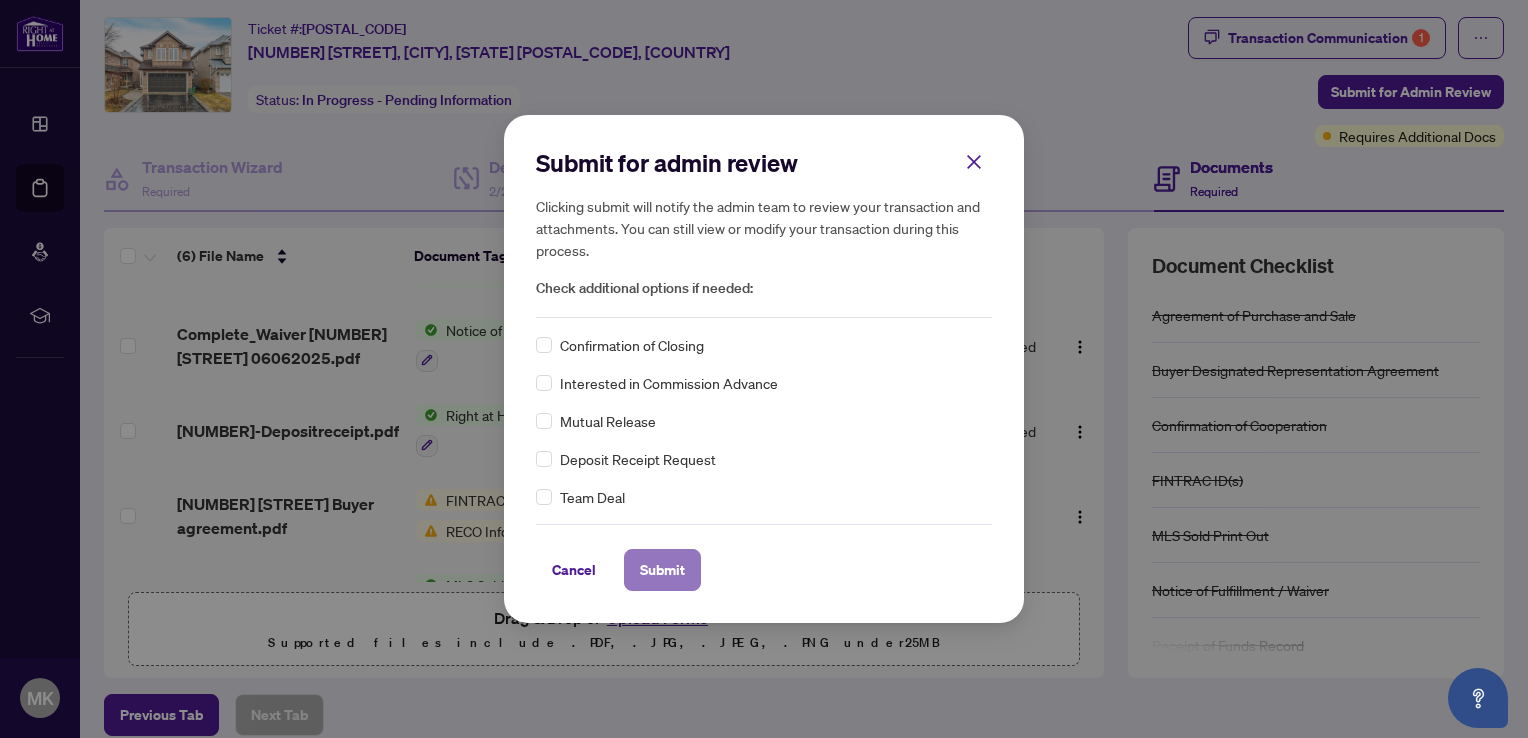 click on "Submit" at bounding box center (662, 570) 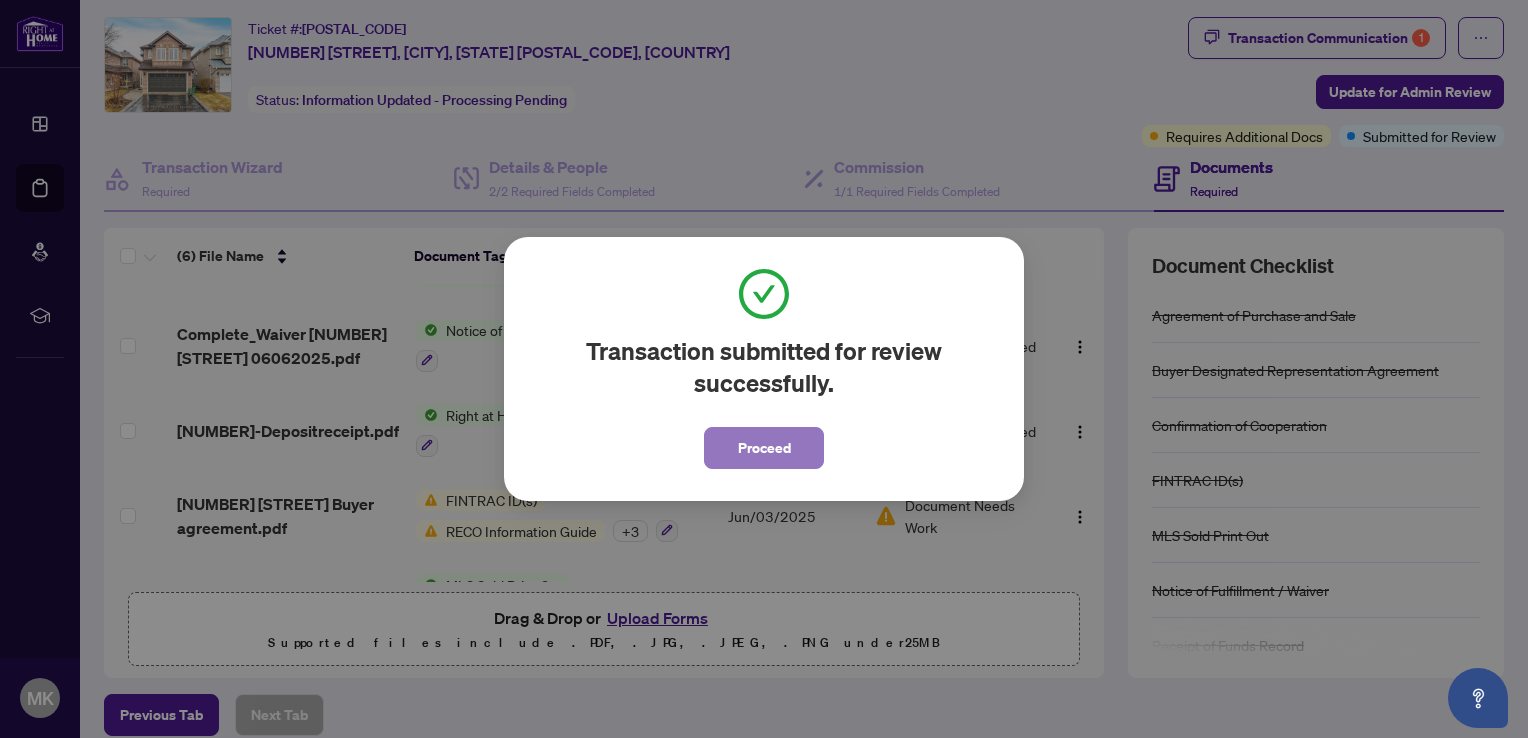 click on "Proceed" at bounding box center (764, 448) 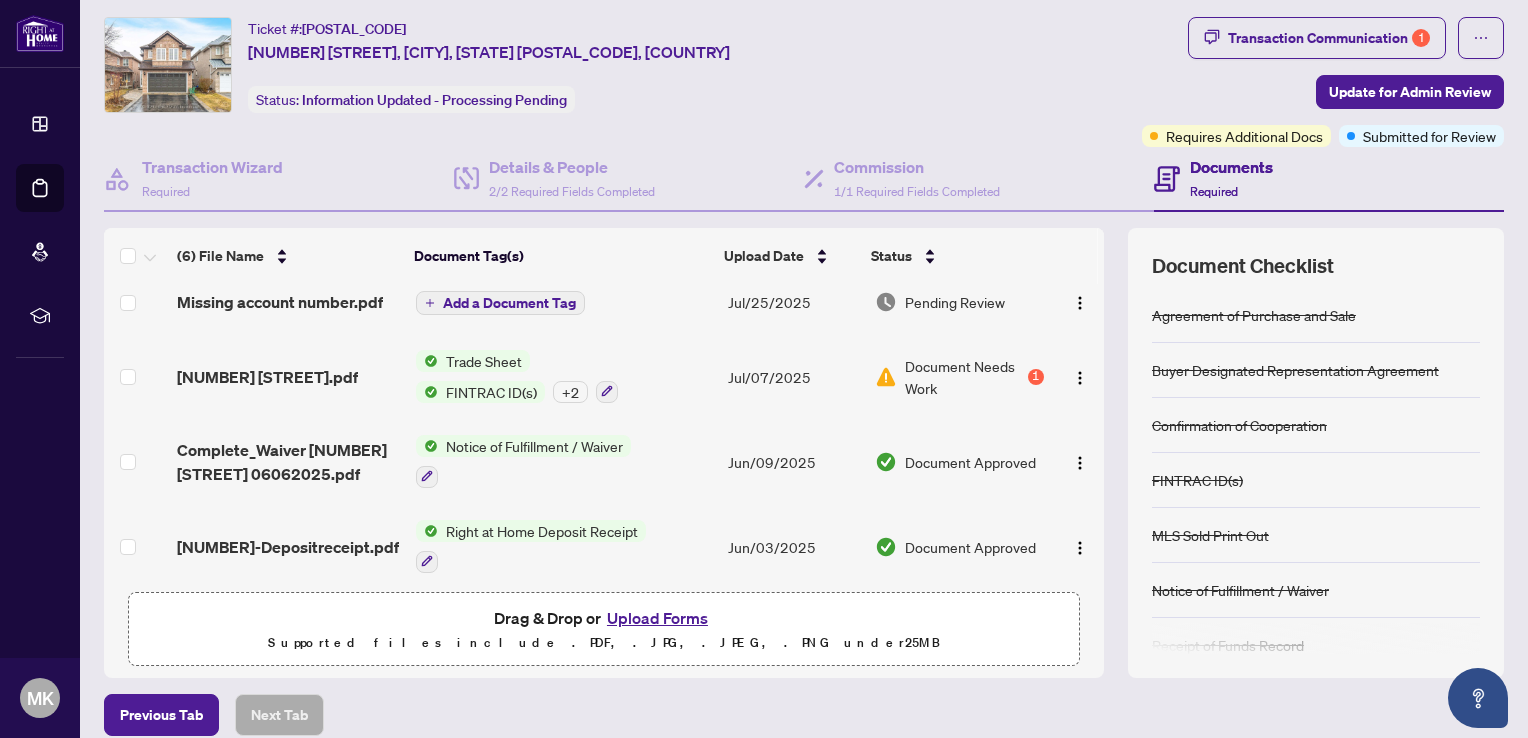 scroll, scrollTop: 194, scrollLeft: 0, axis: vertical 